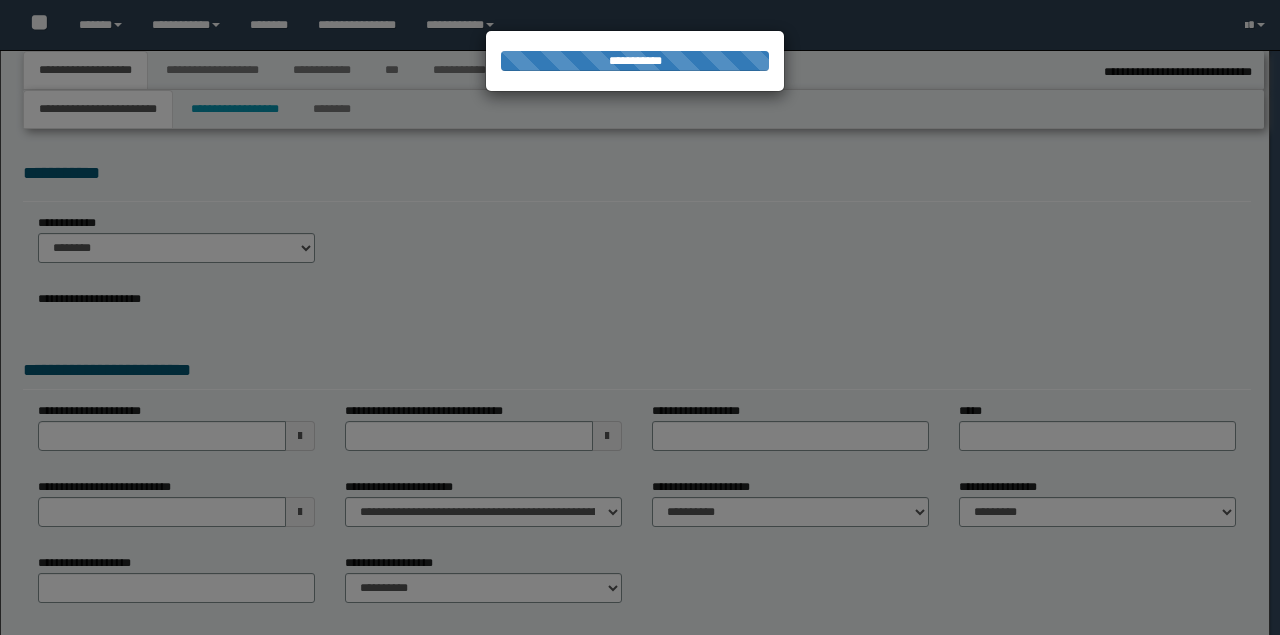 select on "*" 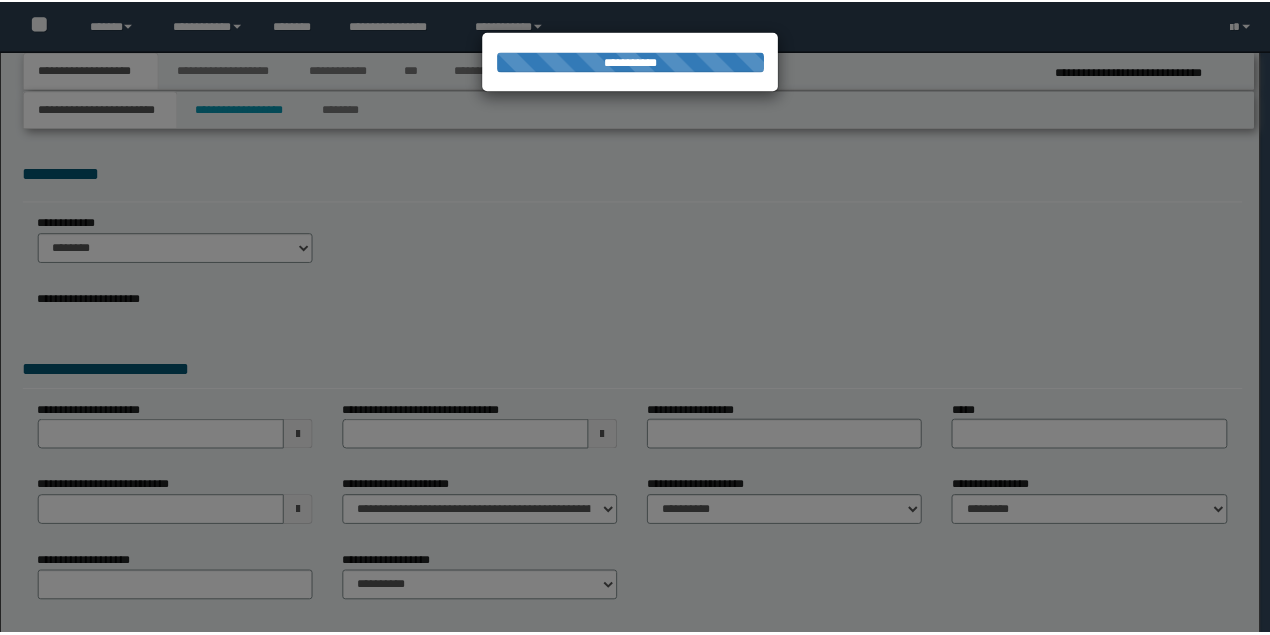 scroll, scrollTop: 0, scrollLeft: 0, axis: both 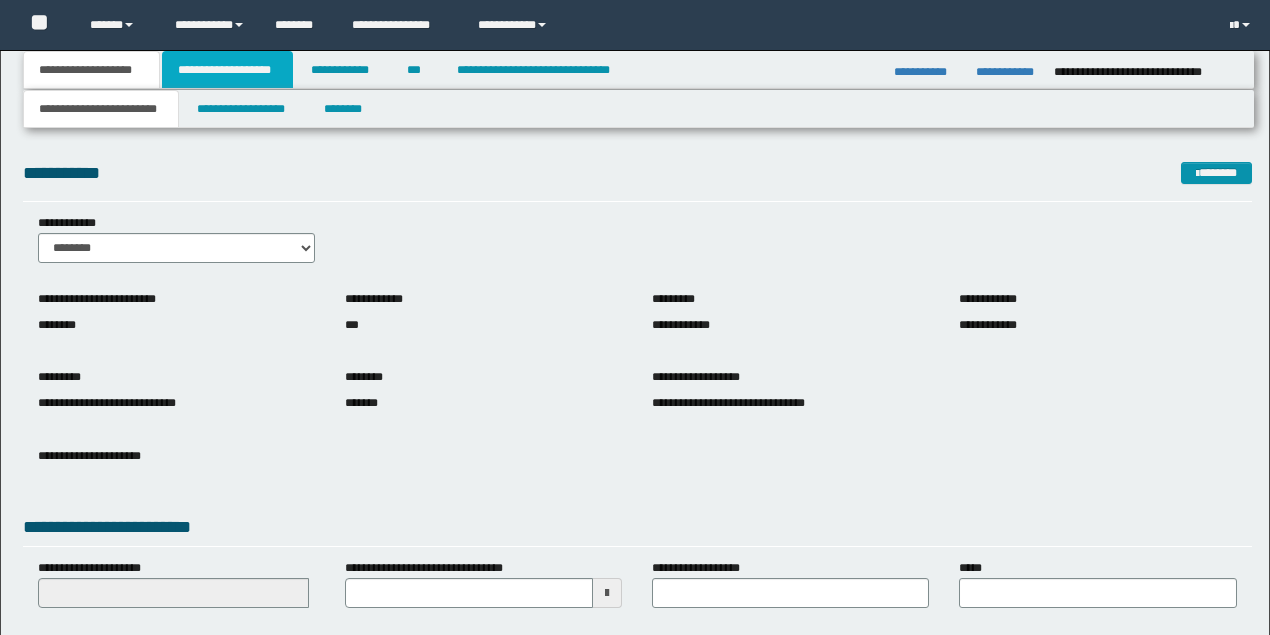 drag, startPoint x: 232, startPoint y: 73, endPoint x: 470, endPoint y: 144, distance: 248.36465 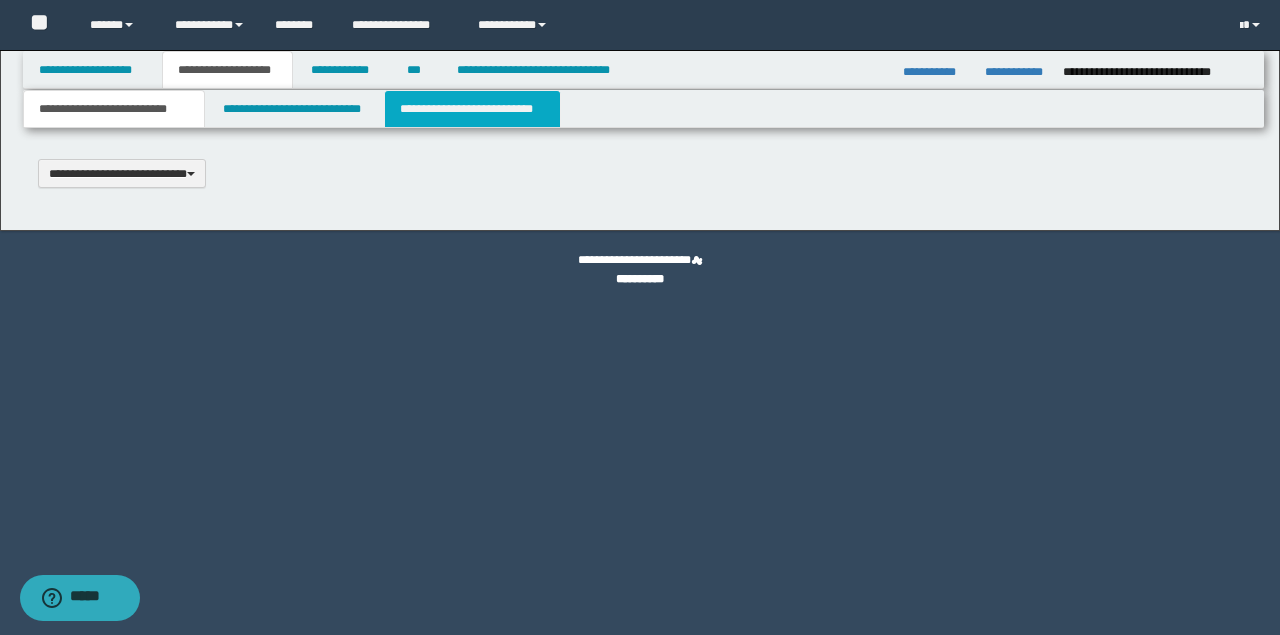 type 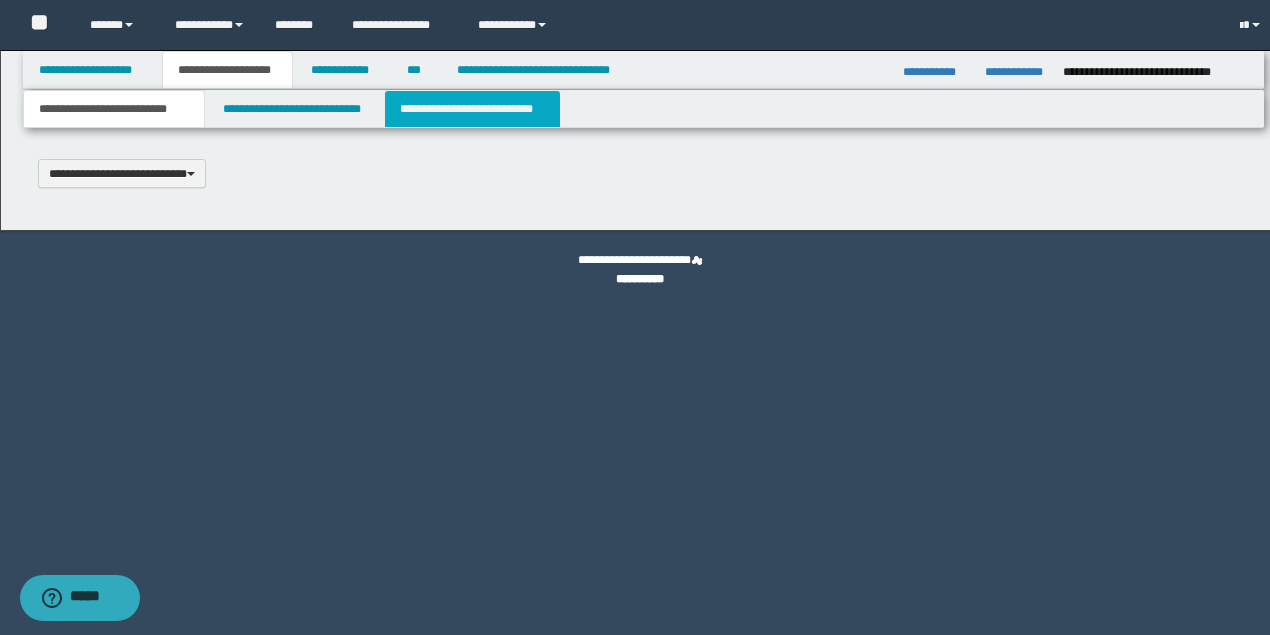 click on "**********" at bounding box center (472, 109) 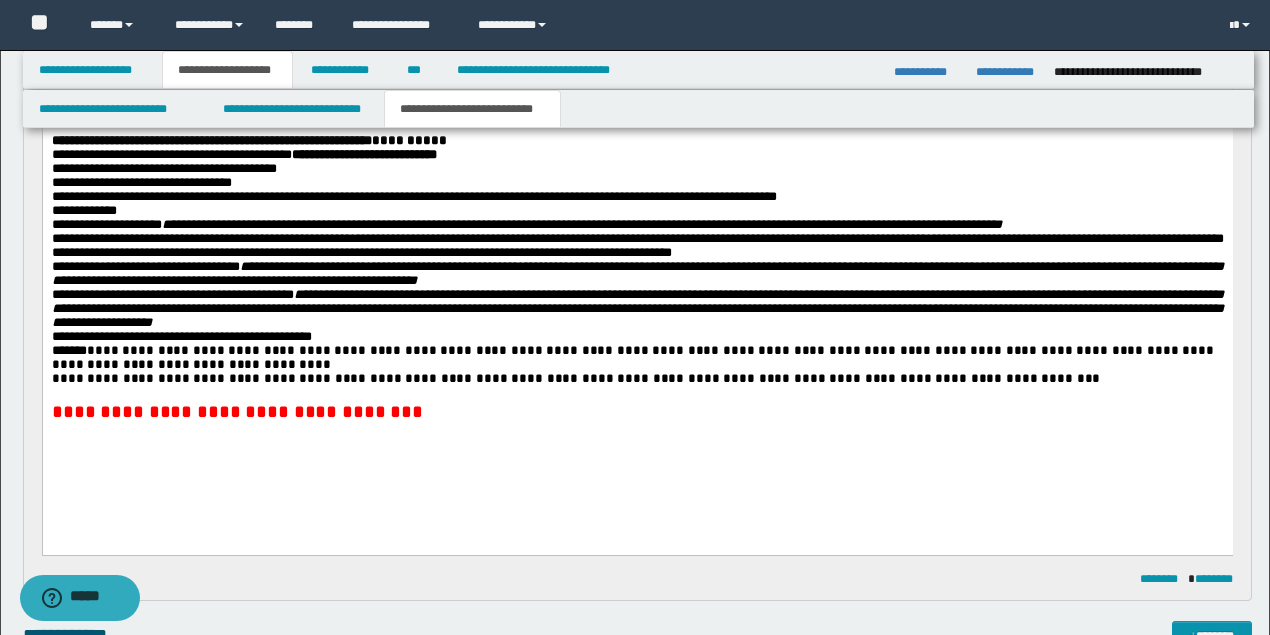 scroll, scrollTop: 933, scrollLeft: 0, axis: vertical 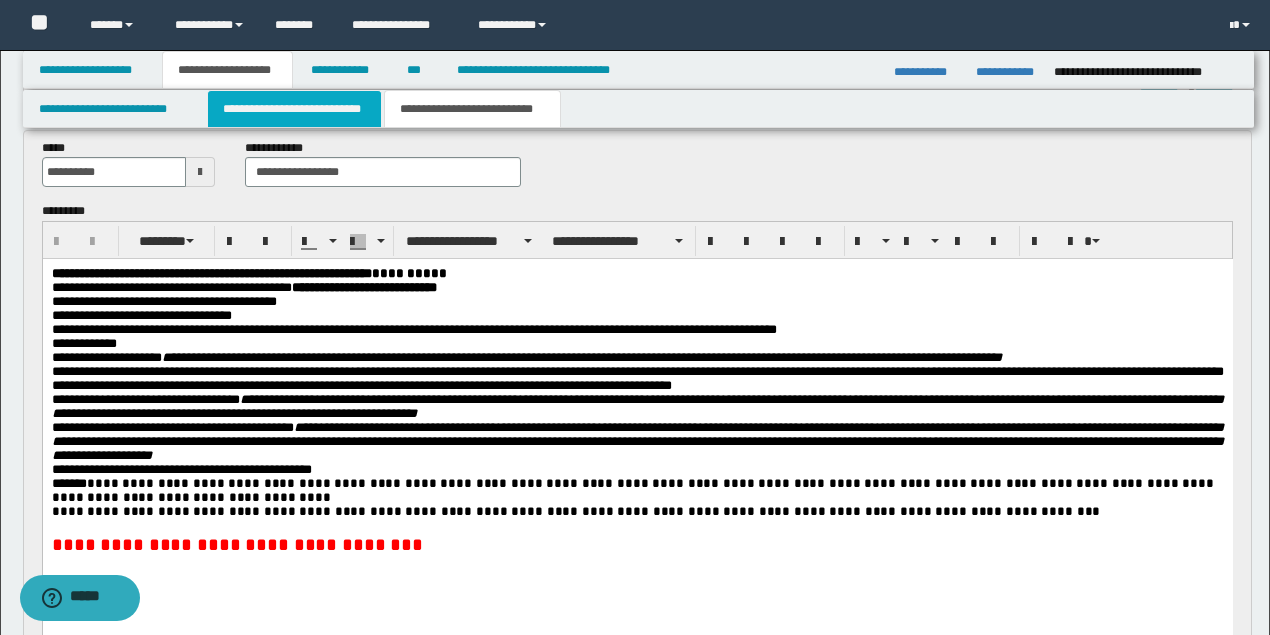 click on "**********" at bounding box center (294, 109) 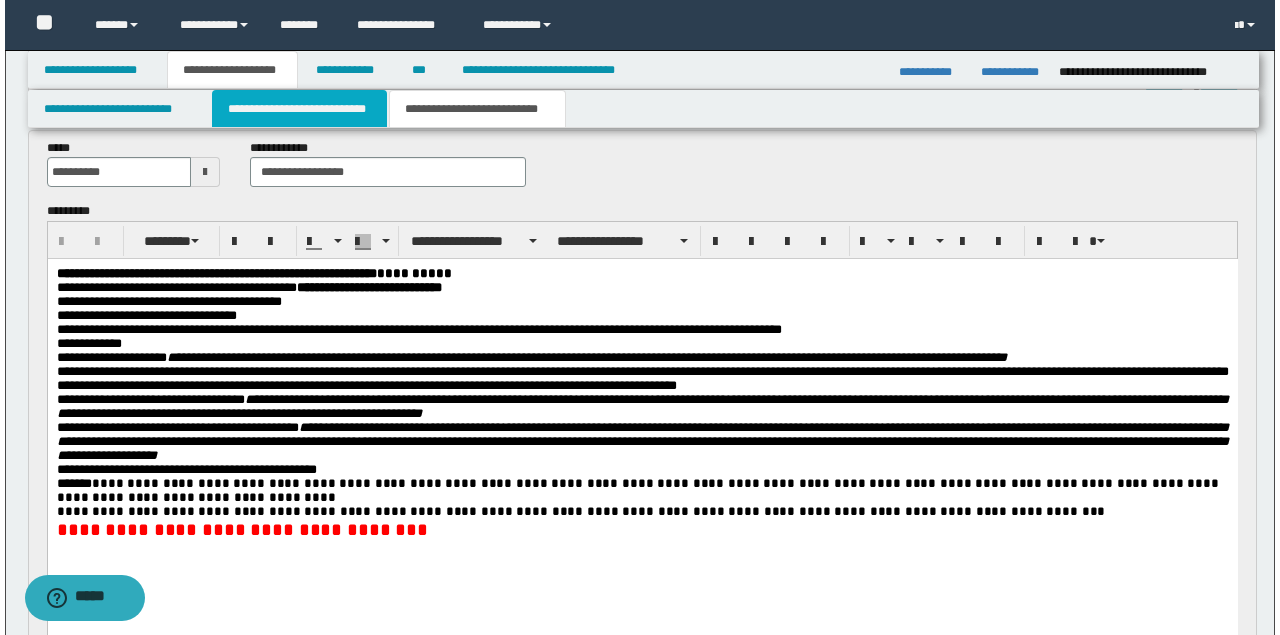 scroll, scrollTop: 0, scrollLeft: 0, axis: both 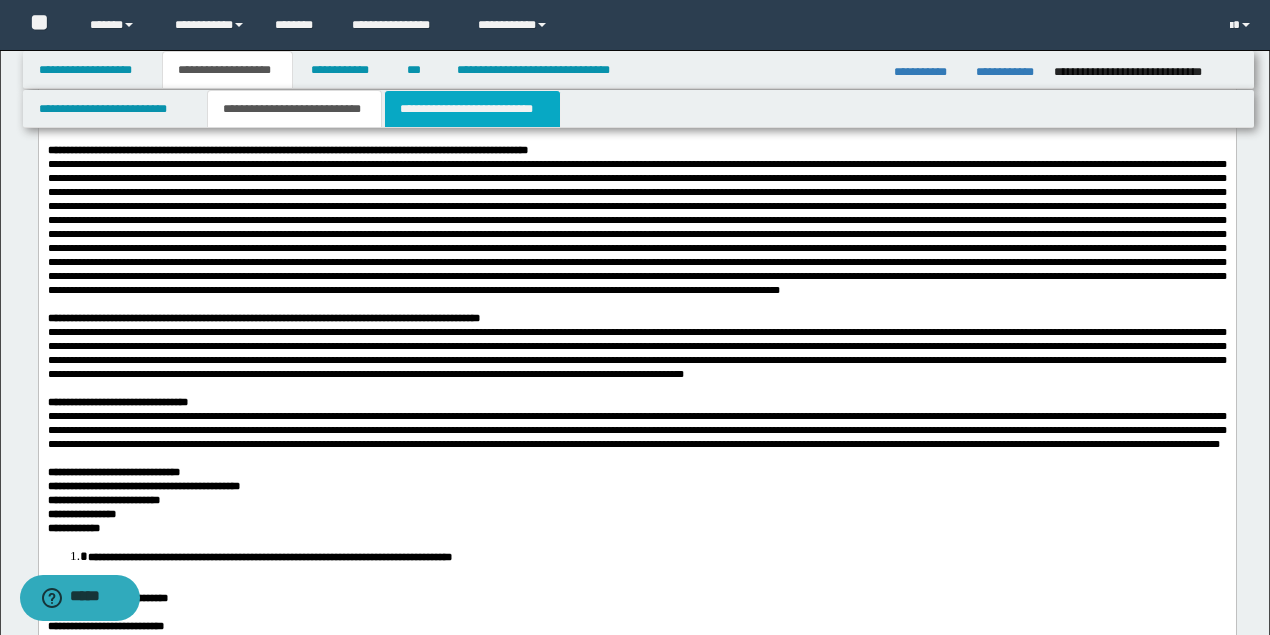 click on "**********" at bounding box center (472, 109) 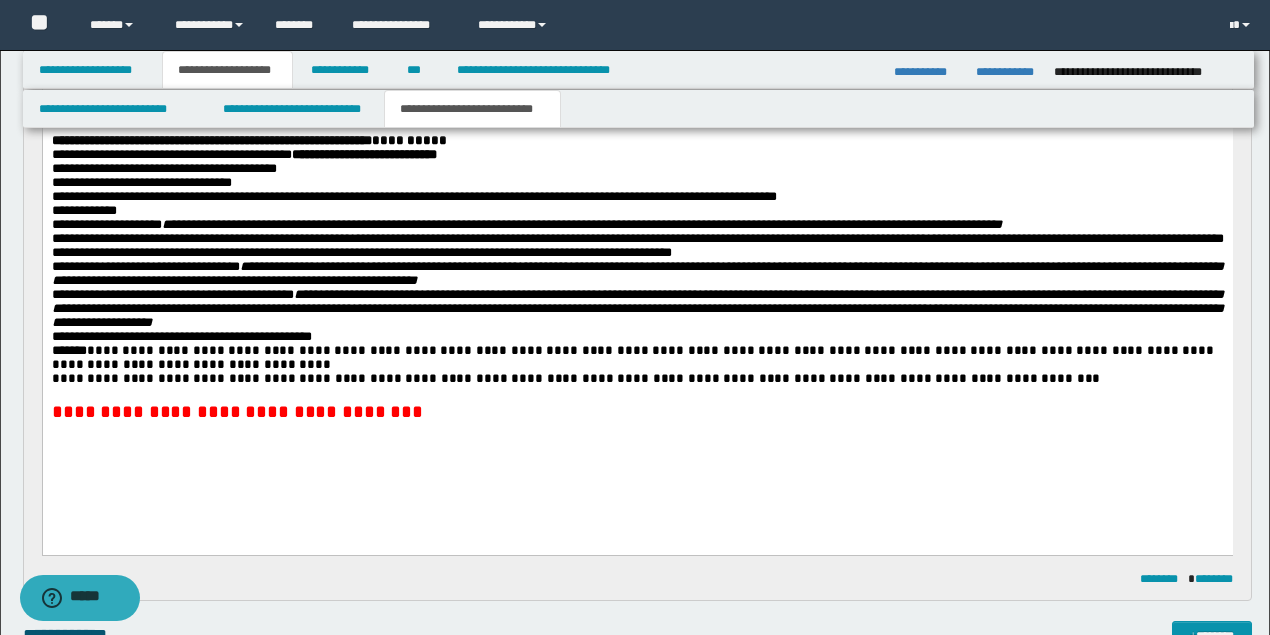 scroll, scrollTop: 1000, scrollLeft: 0, axis: vertical 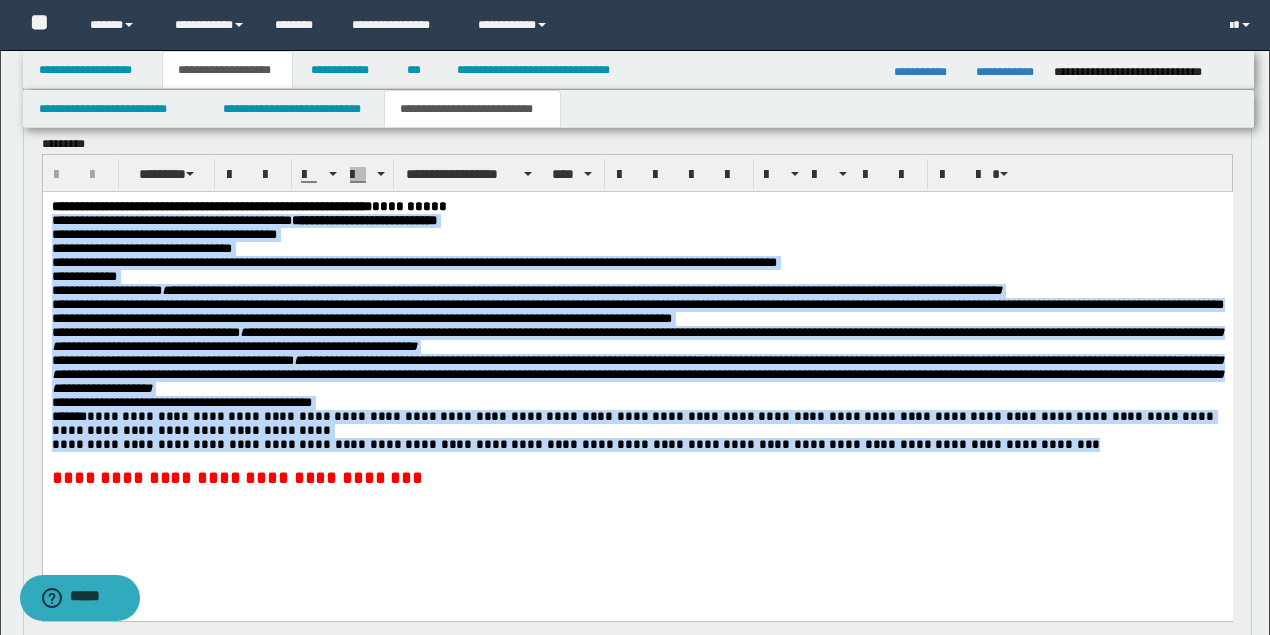 drag, startPoint x: 927, startPoint y: 468, endPoint x: 50, endPoint y: 227, distance: 909.51086 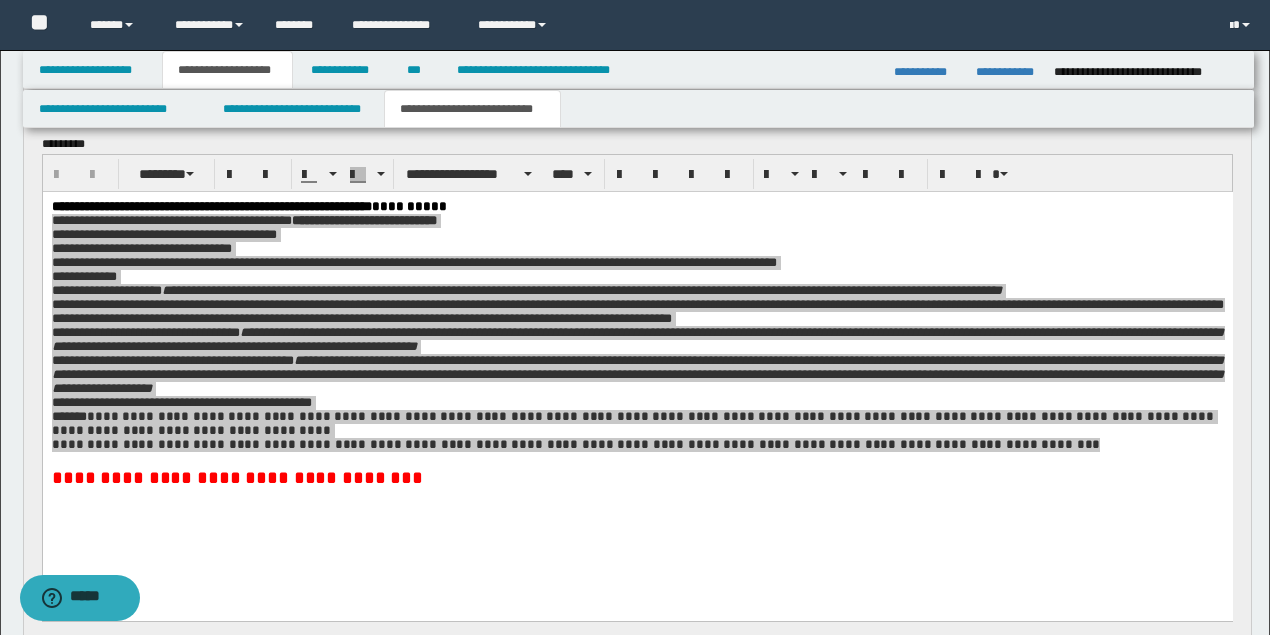 click on "**********" at bounding box center (635, 25) 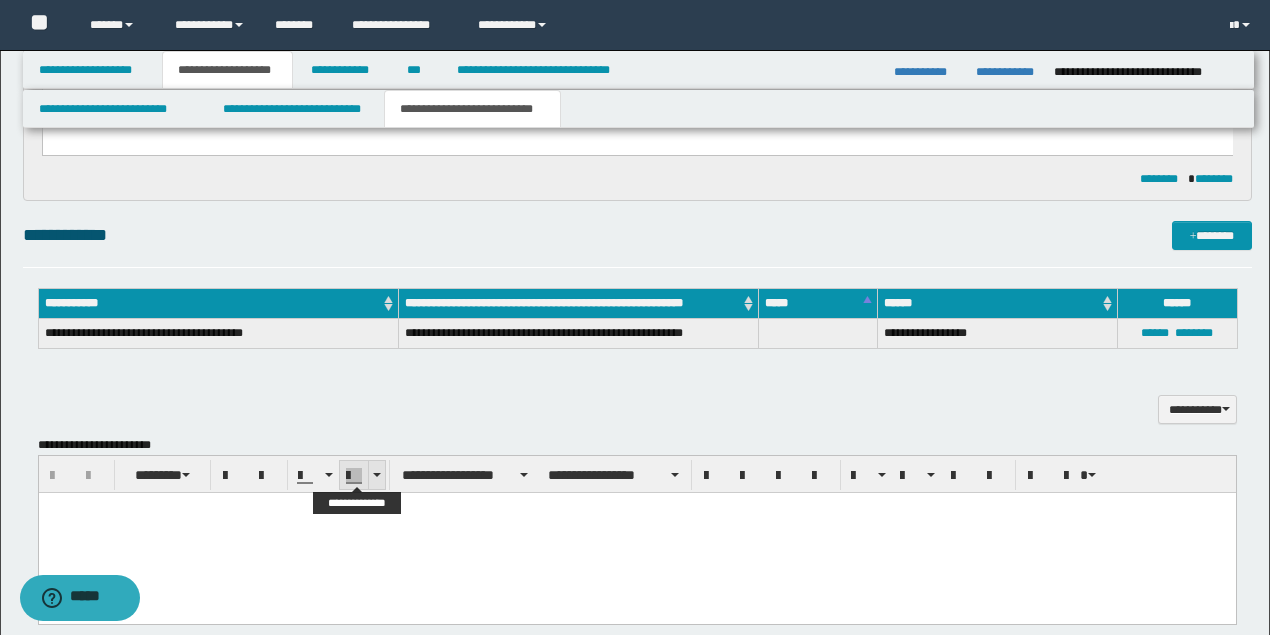 scroll, scrollTop: 1933, scrollLeft: 0, axis: vertical 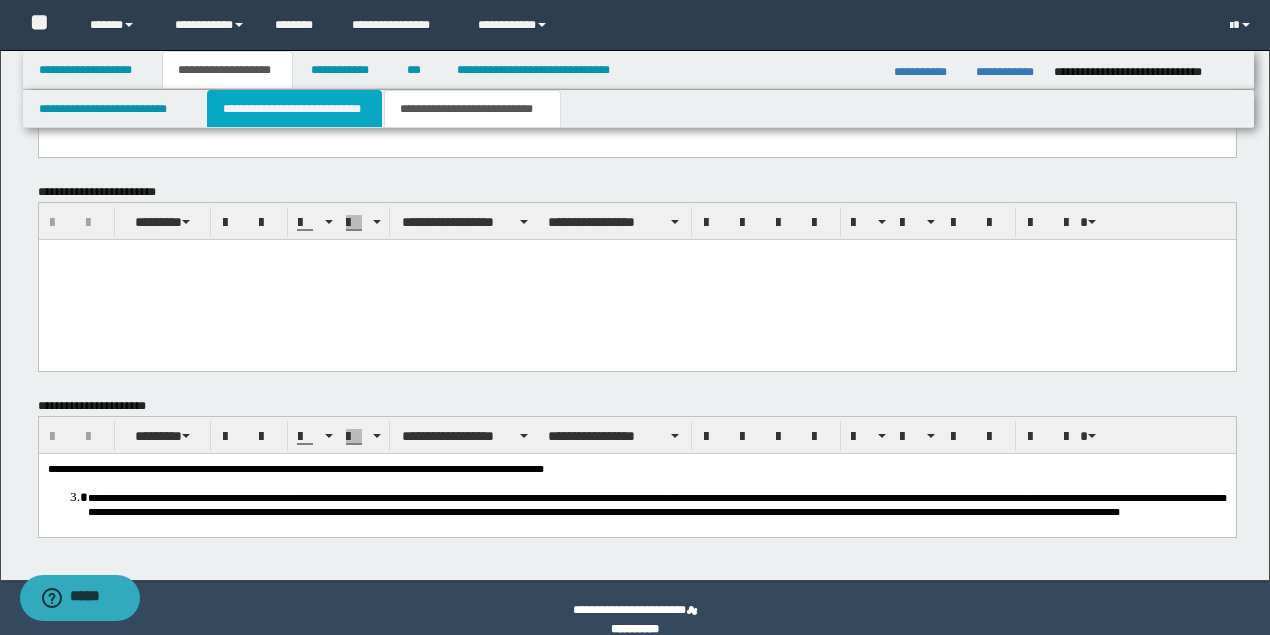 drag, startPoint x: 284, startPoint y: 119, endPoint x: 333, endPoint y: 264, distance: 153.05554 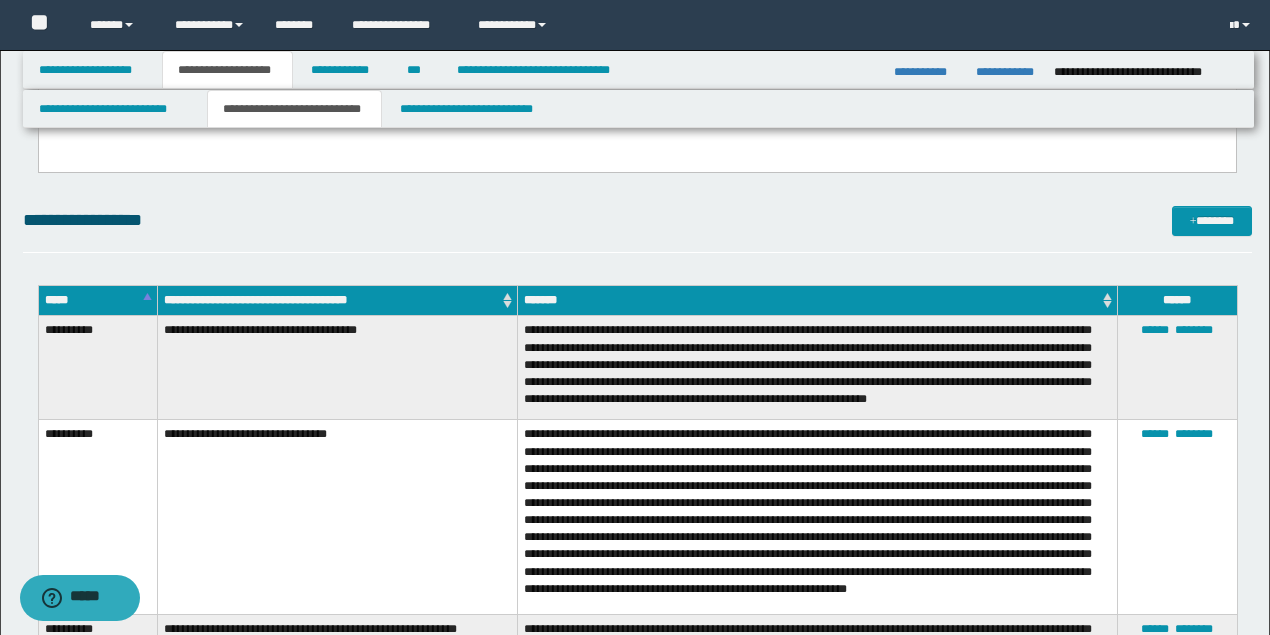 scroll, scrollTop: 1666, scrollLeft: 0, axis: vertical 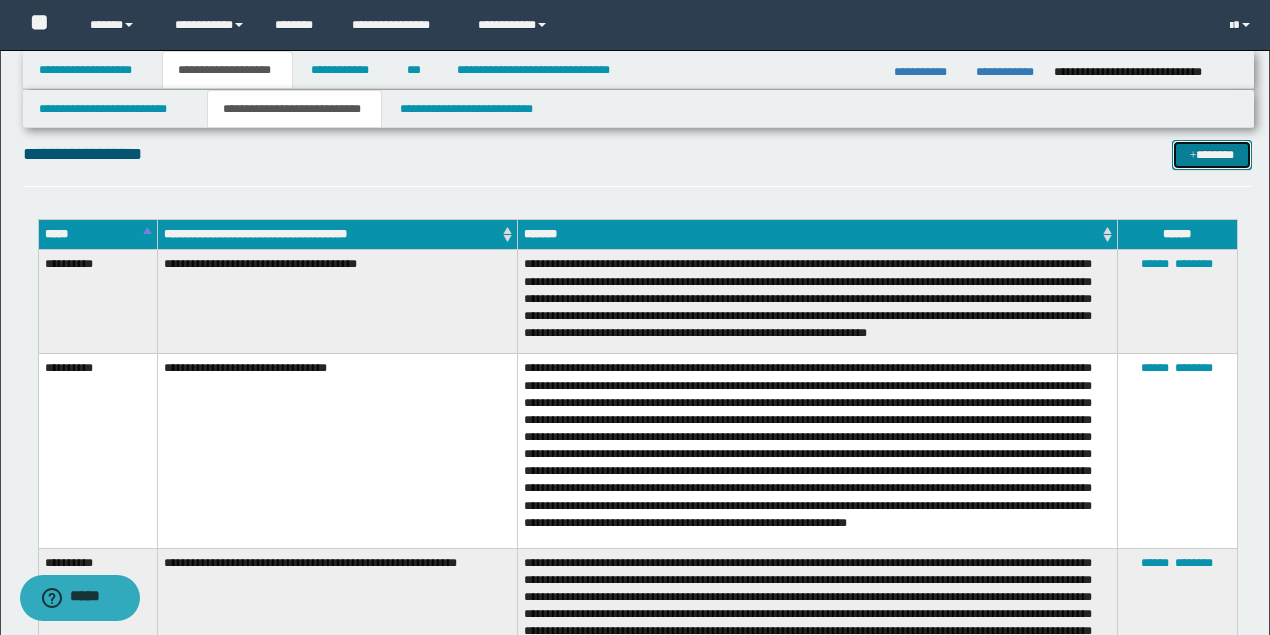 click on "*******" at bounding box center (1211, 154) 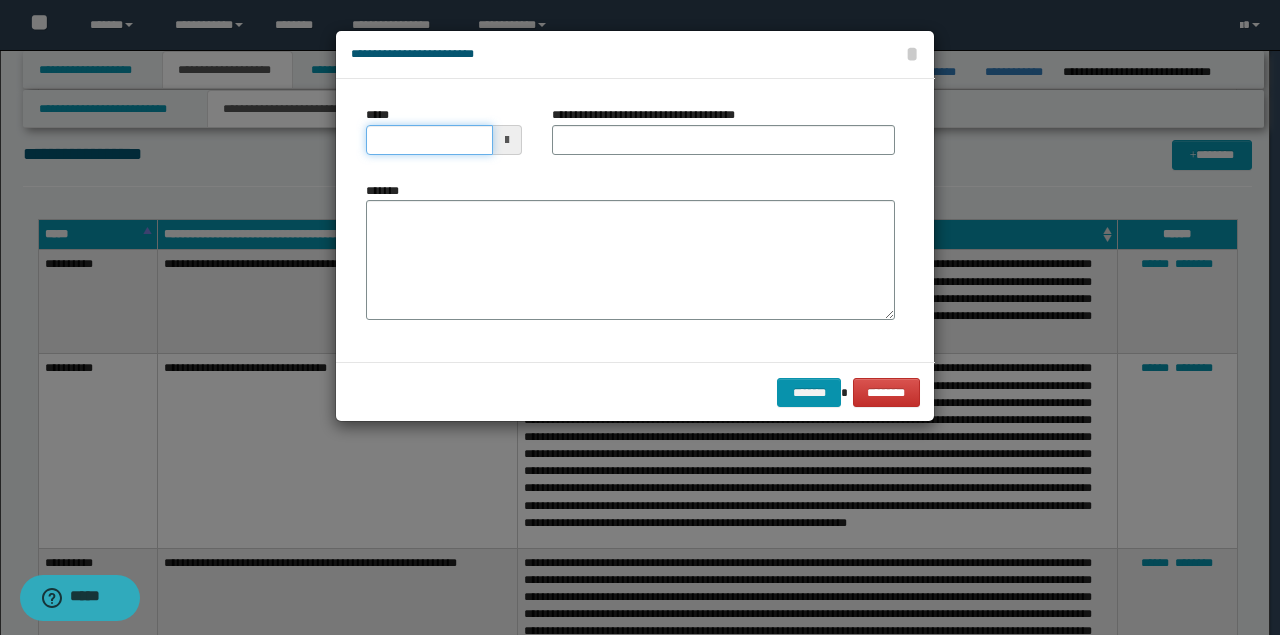 click on "*****" at bounding box center (429, 140) 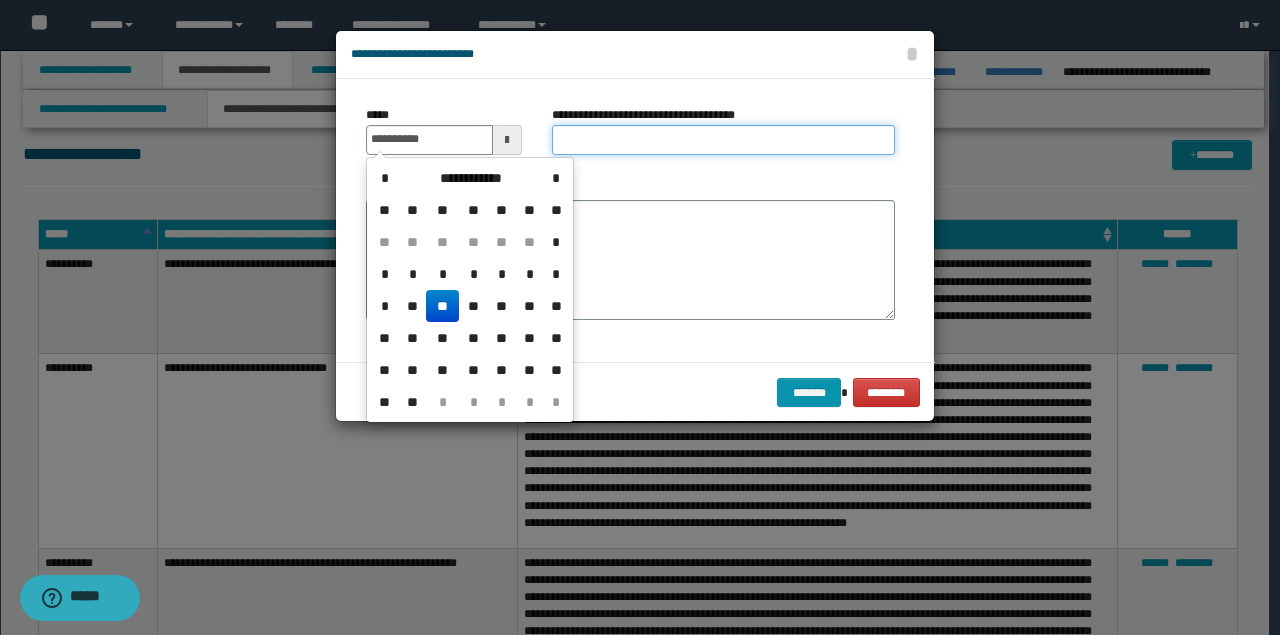type on "**********" 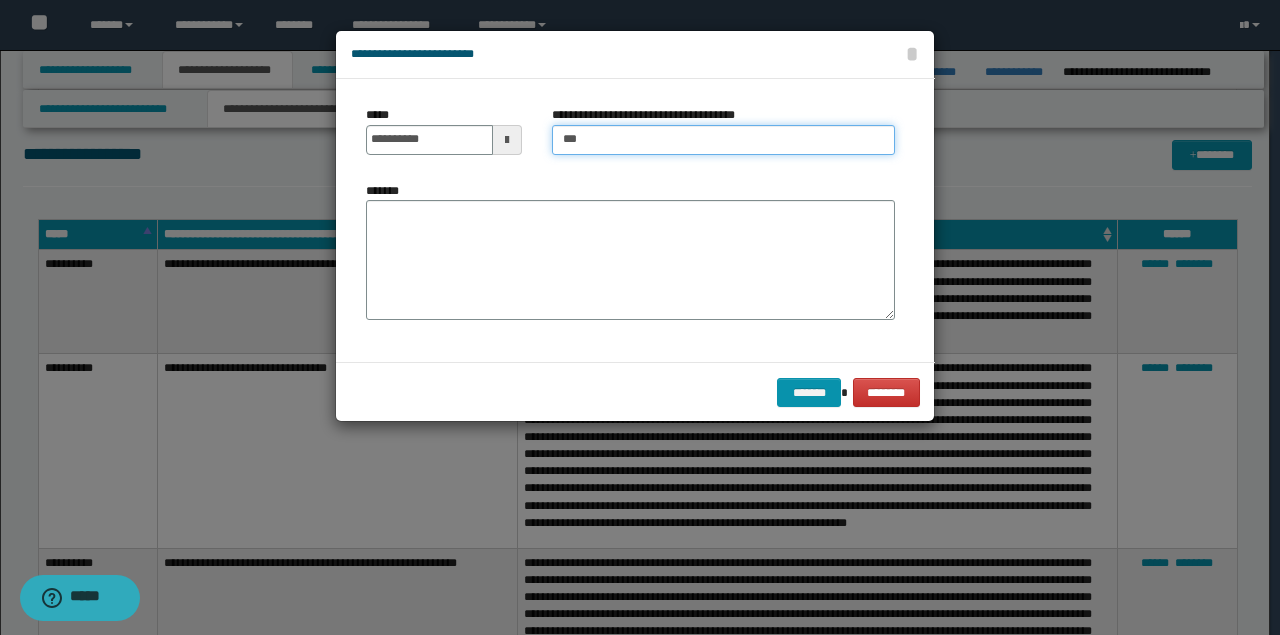 type on "*********" 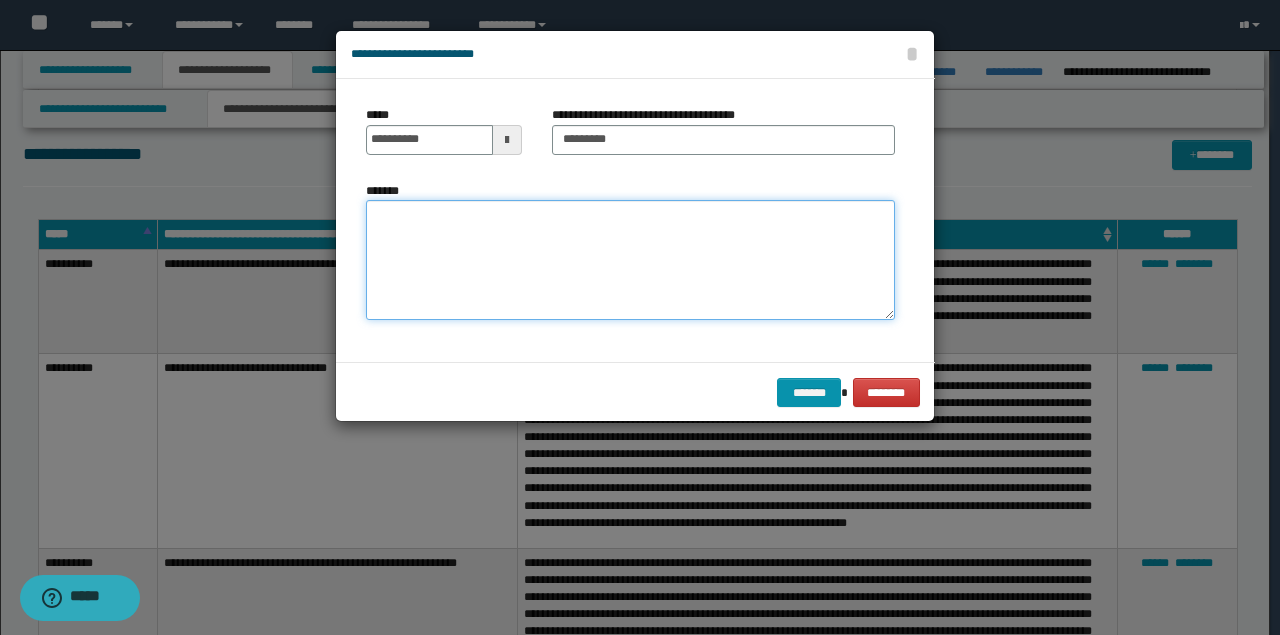 click on "*******" at bounding box center [630, 260] 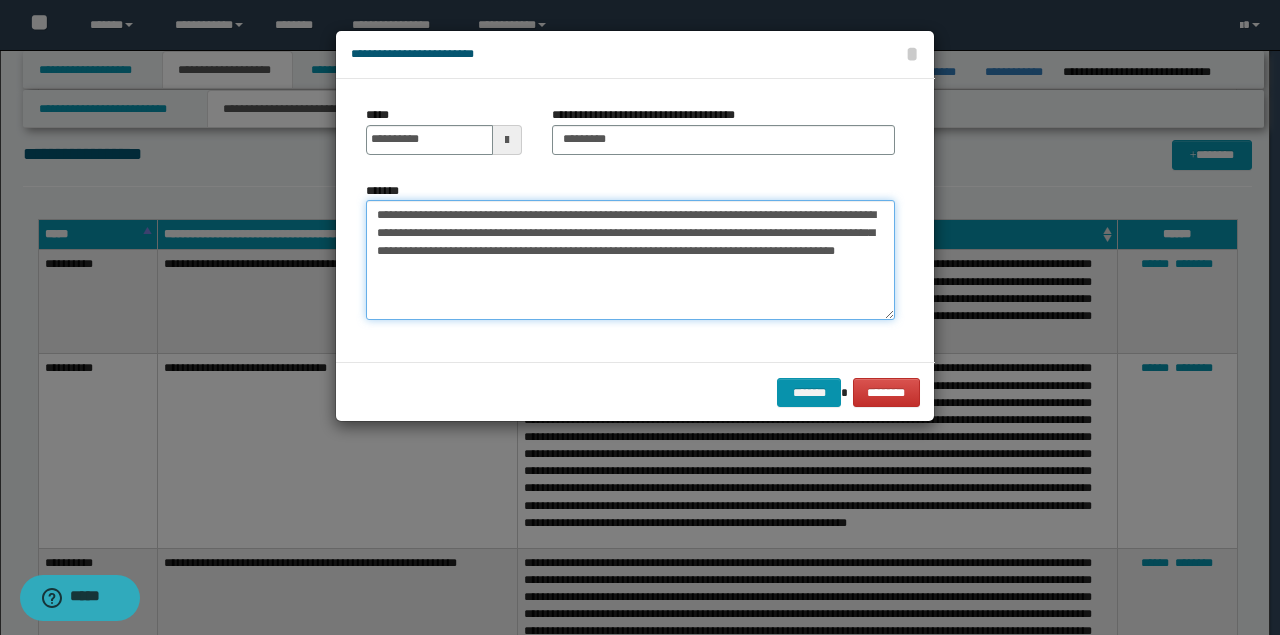 drag, startPoint x: 292, startPoint y: 209, endPoint x: 634, endPoint y: 286, distance: 350.56097 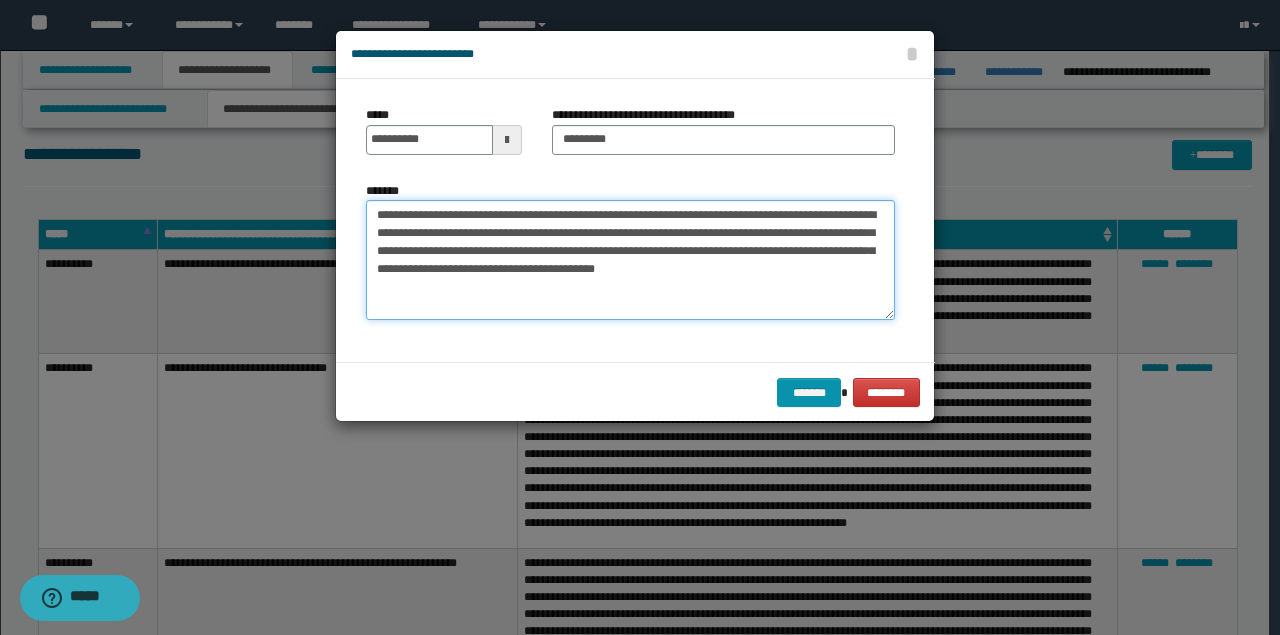 click on "**********" at bounding box center [630, 260] 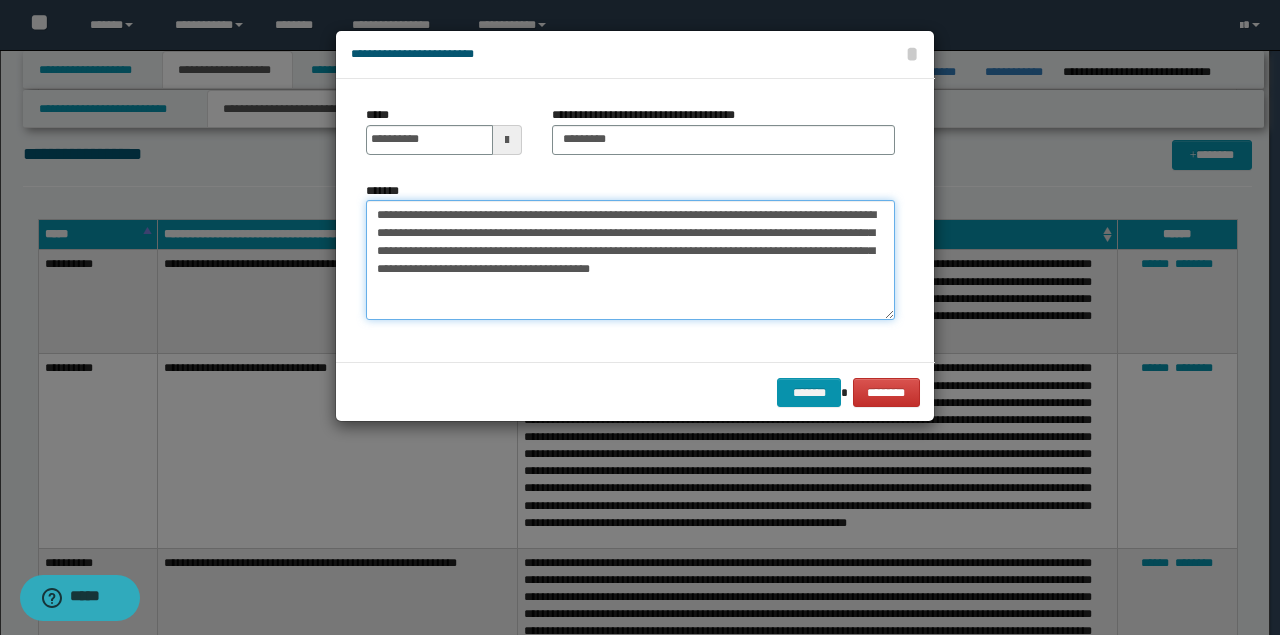 drag, startPoint x: 862, startPoint y: 212, endPoint x: 820, endPoint y: 206, distance: 42.426407 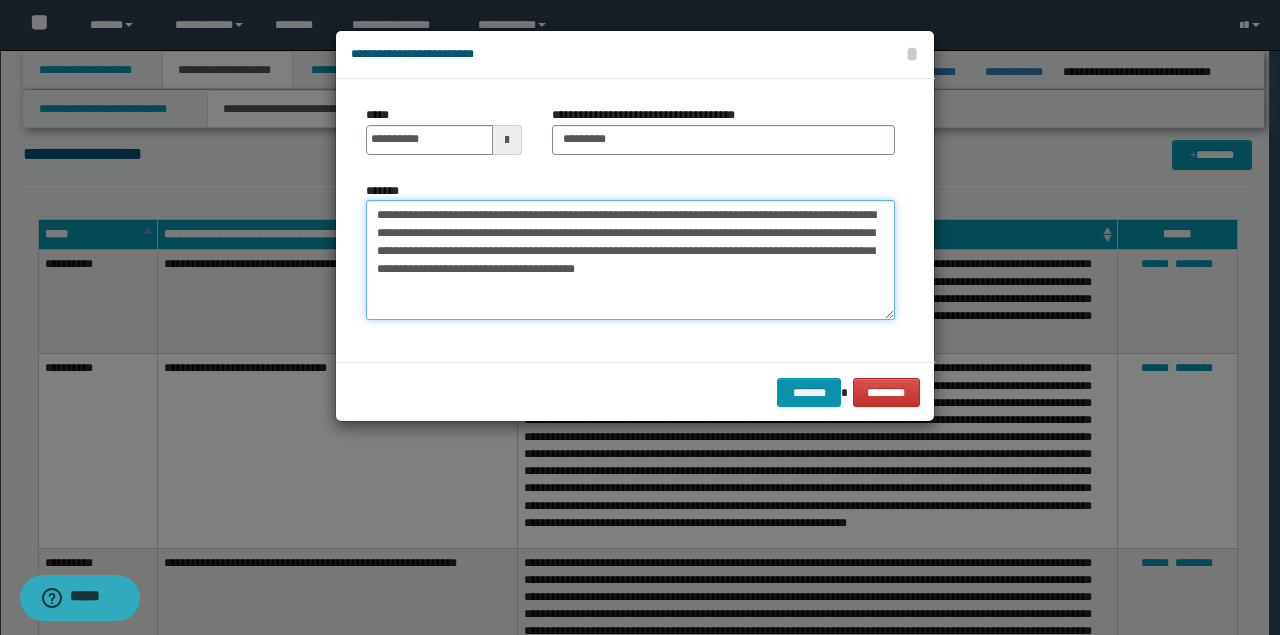 click on "**********" at bounding box center [630, 260] 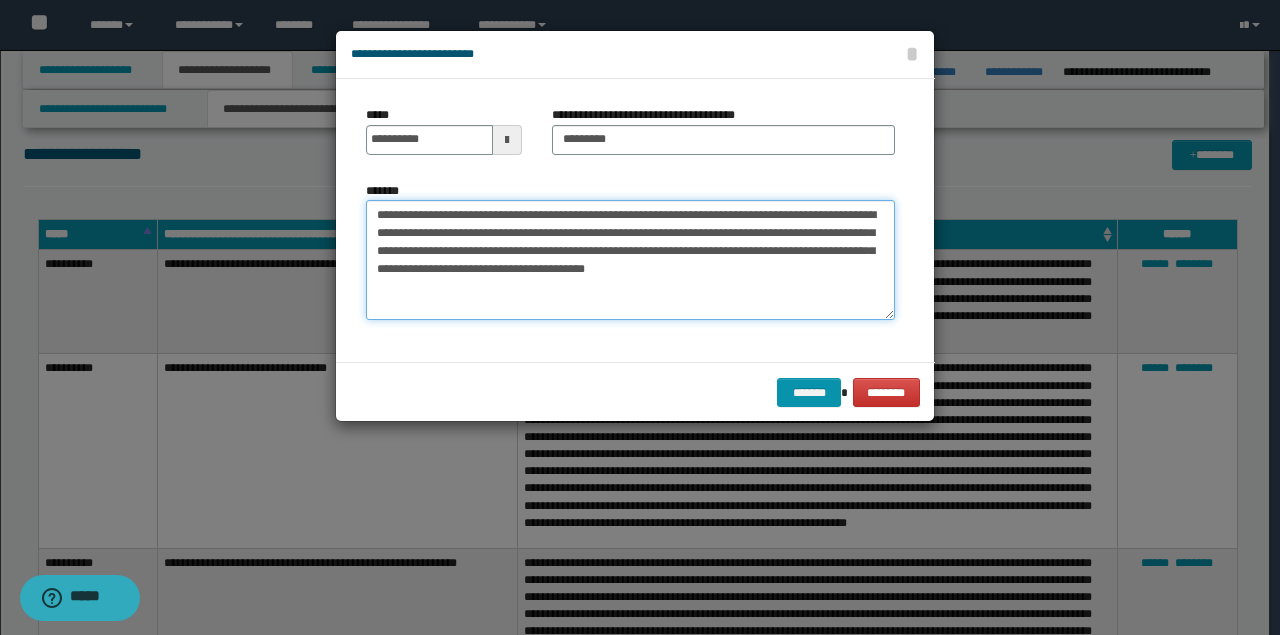 click on "**********" at bounding box center (630, 260) 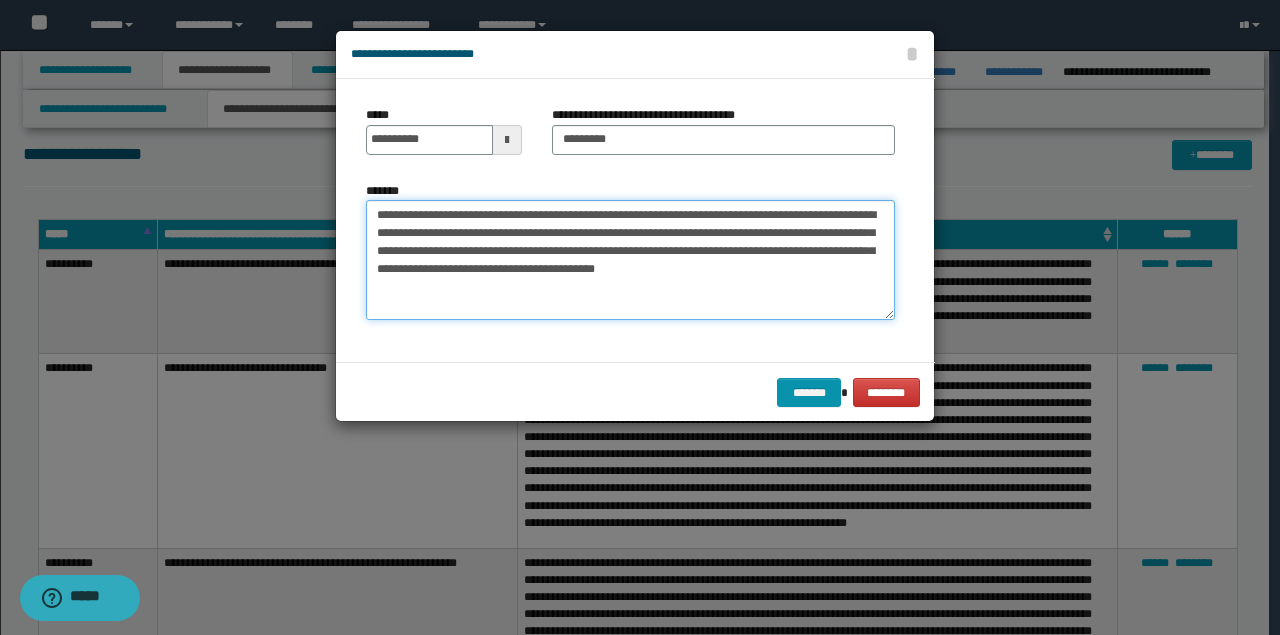 click on "**********" at bounding box center (630, 260) 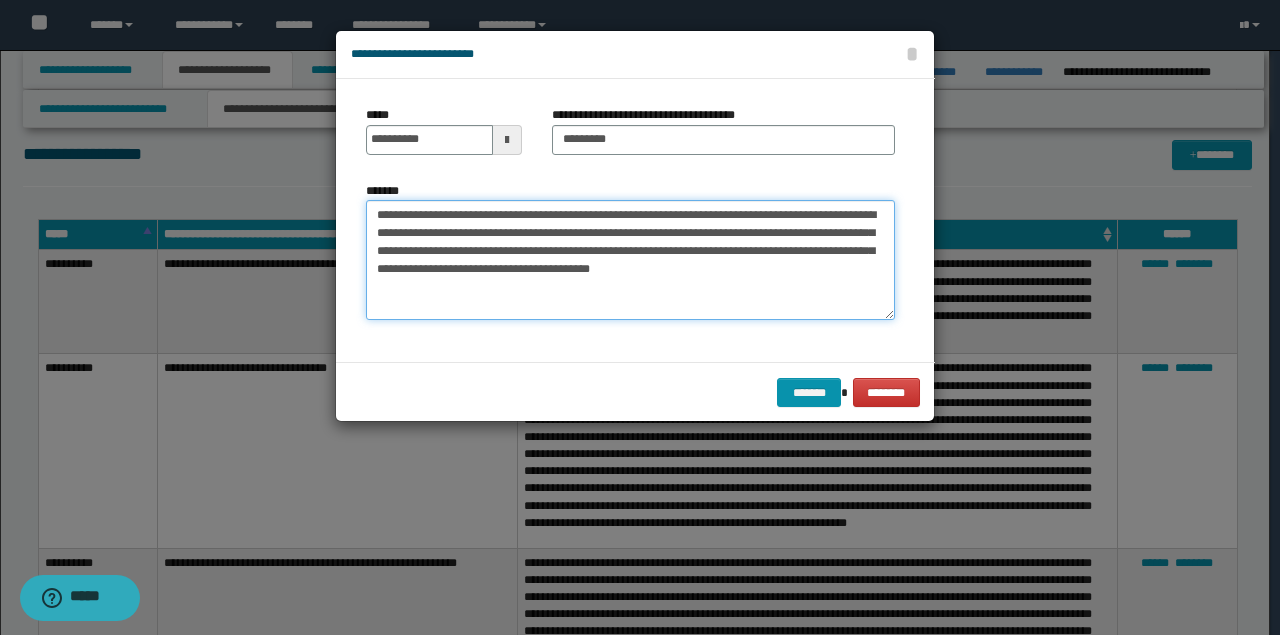 type on "**********" 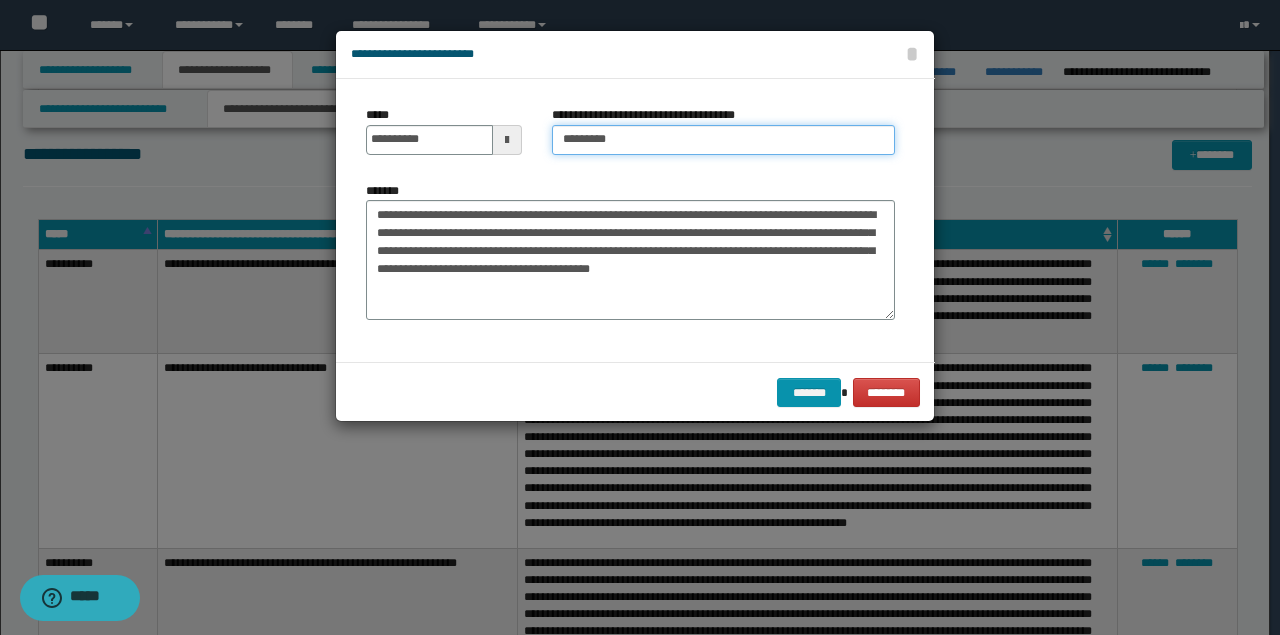 click on "*********" at bounding box center (723, 140) 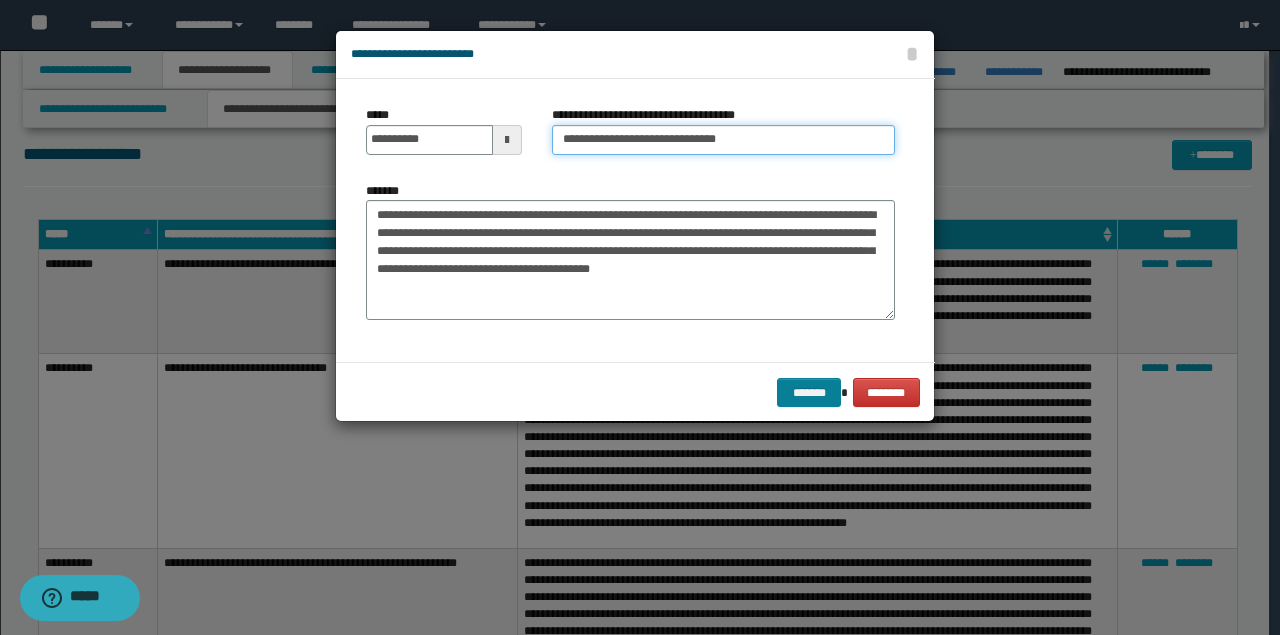 type on "**********" 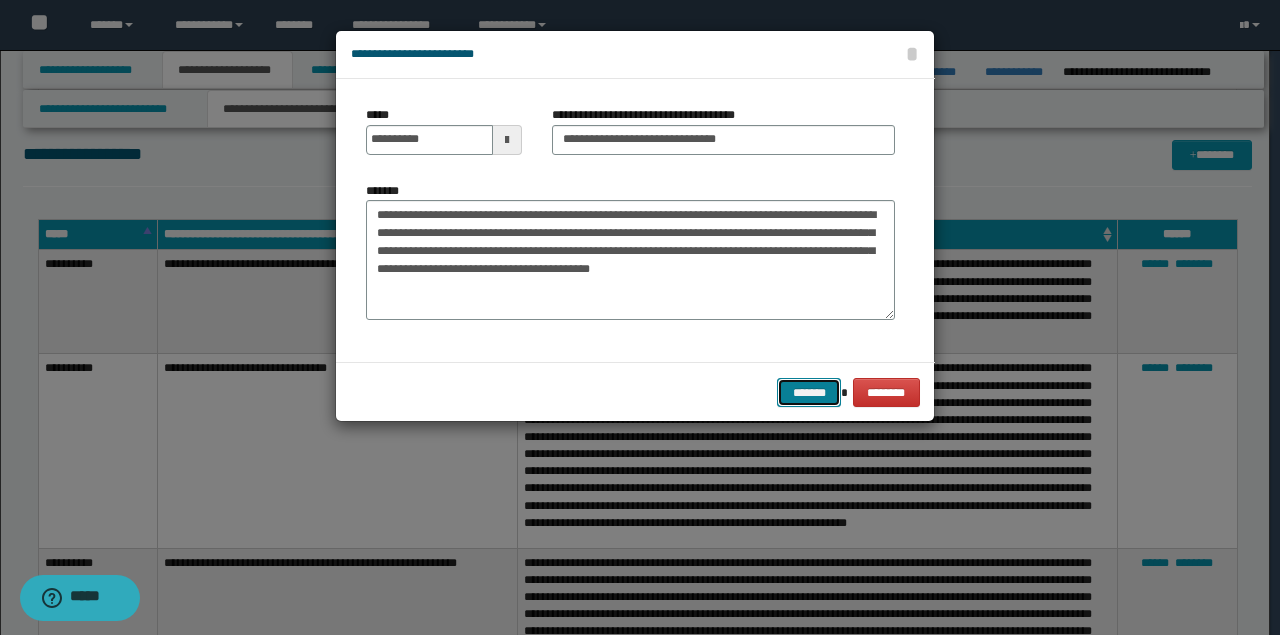click on "*******" at bounding box center (809, 392) 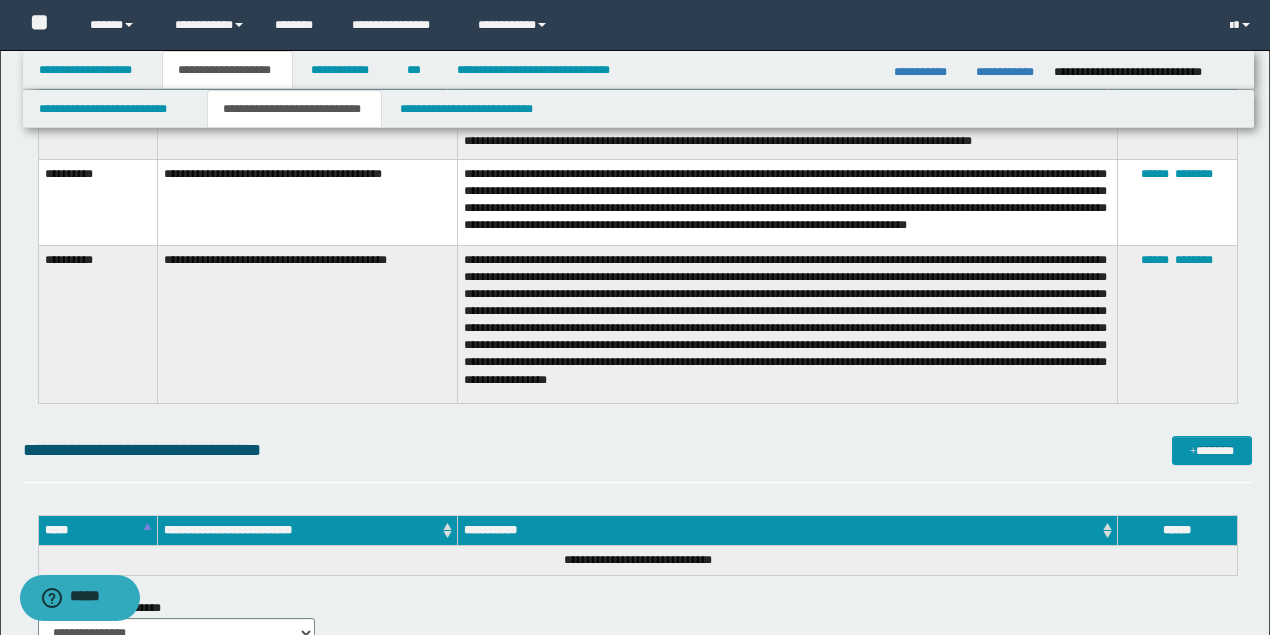 scroll, scrollTop: 3733, scrollLeft: 0, axis: vertical 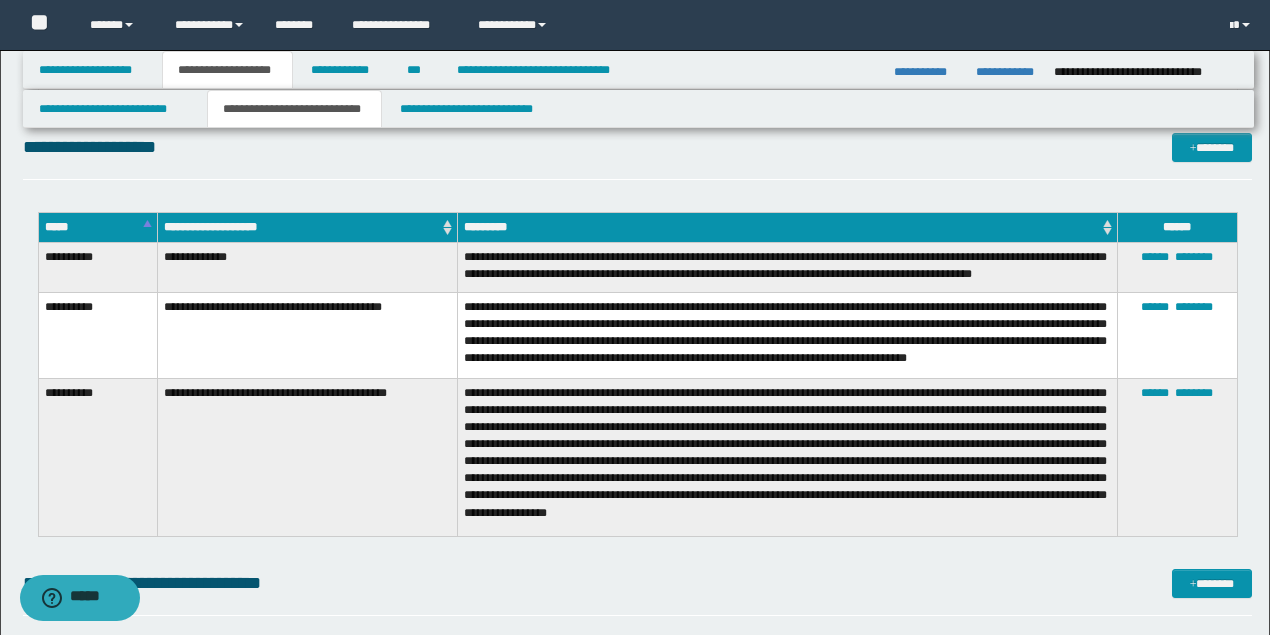 click on "**********" at bounding box center (787, 457) 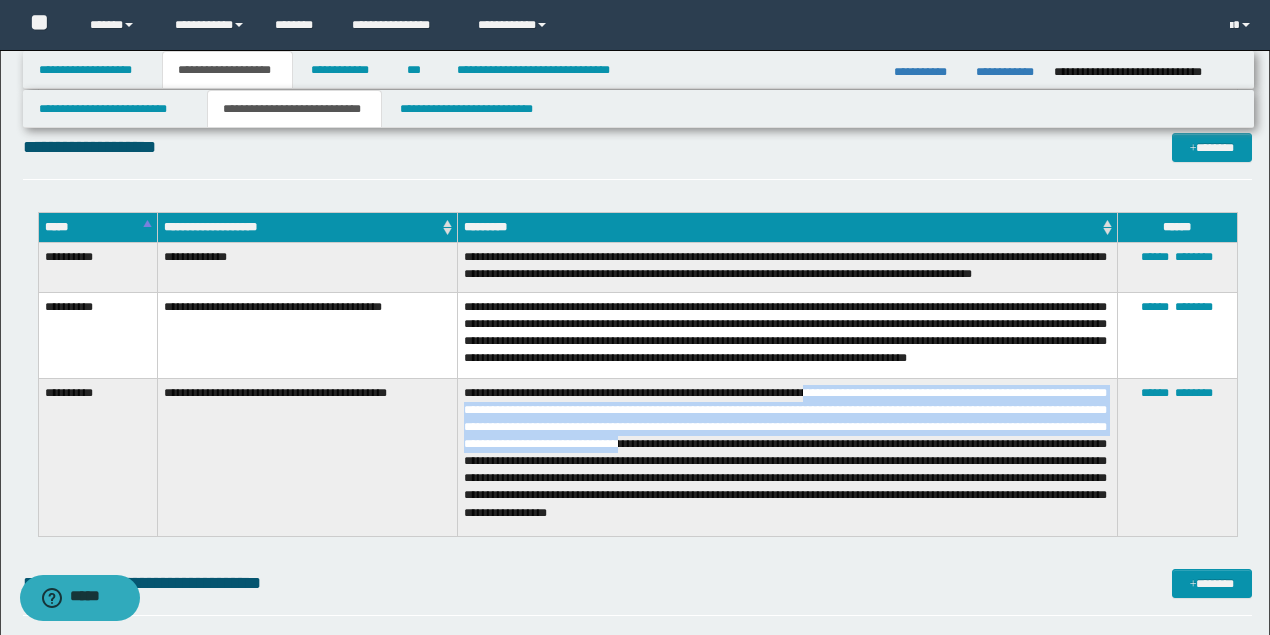 drag, startPoint x: 817, startPoint y: 402, endPoint x: 772, endPoint y: 452, distance: 67.26812 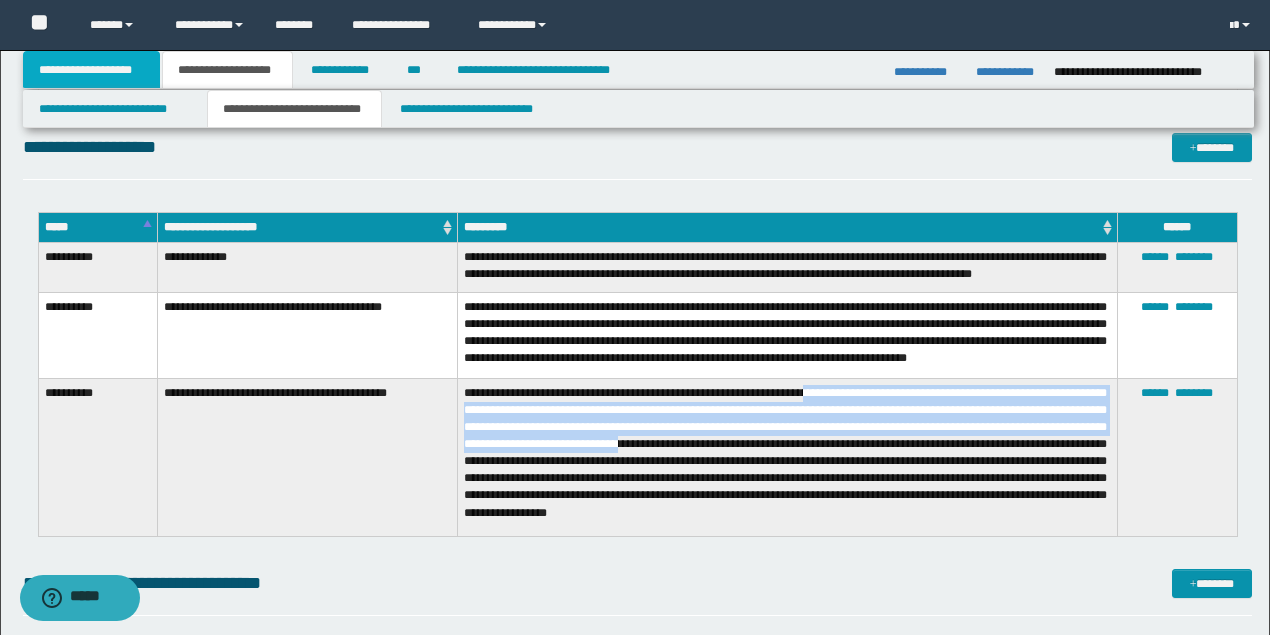 drag, startPoint x: 102, startPoint y: 69, endPoint x: 243, endPoint y: 206, distance: 196.59604 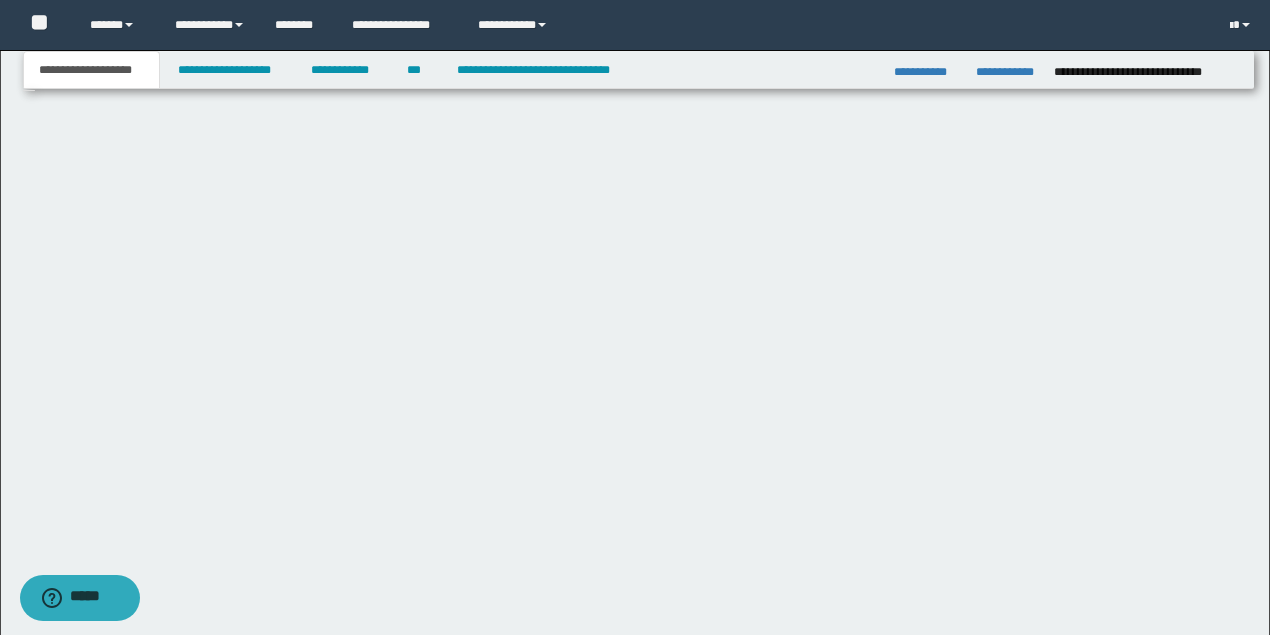 scroll, scrollTop: 247, scrollLeft: 0, axis: vertical 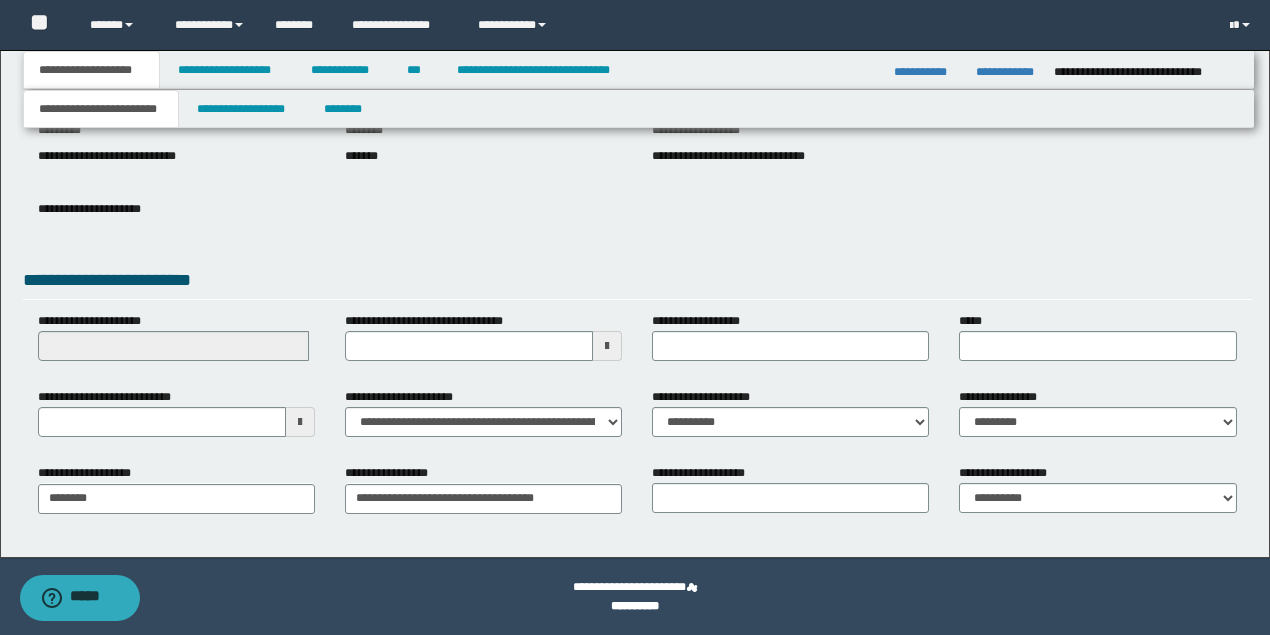 click at bounding box center (300, 422) 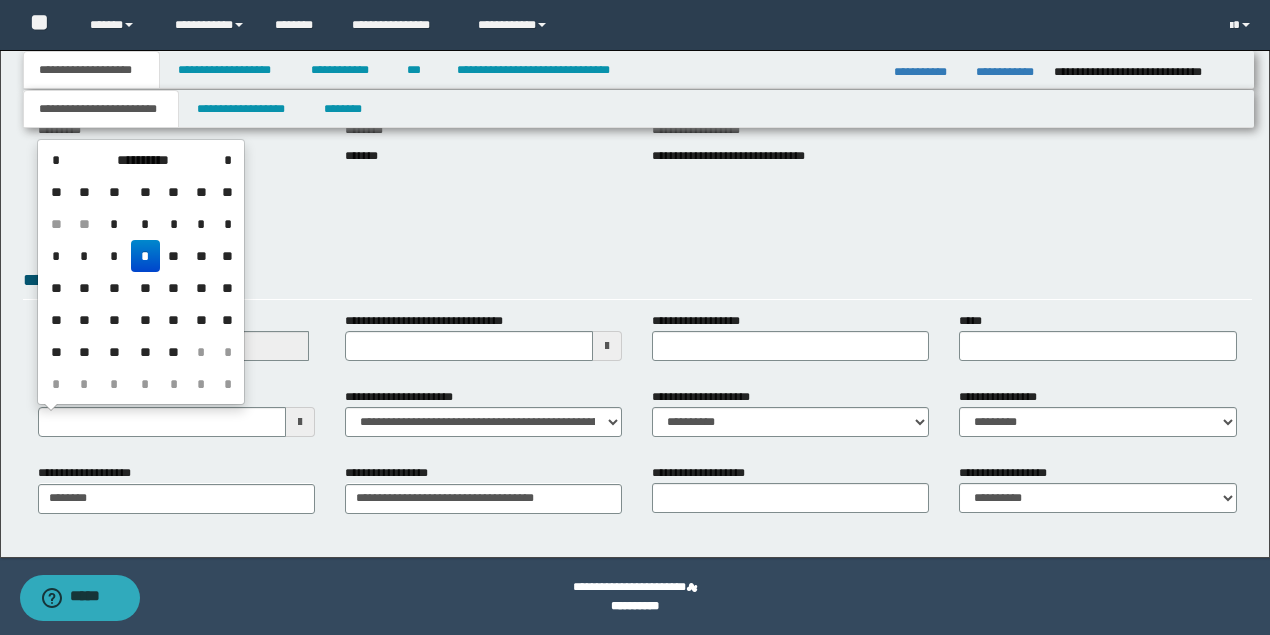 click on "*" at bounding box center [145, 256] 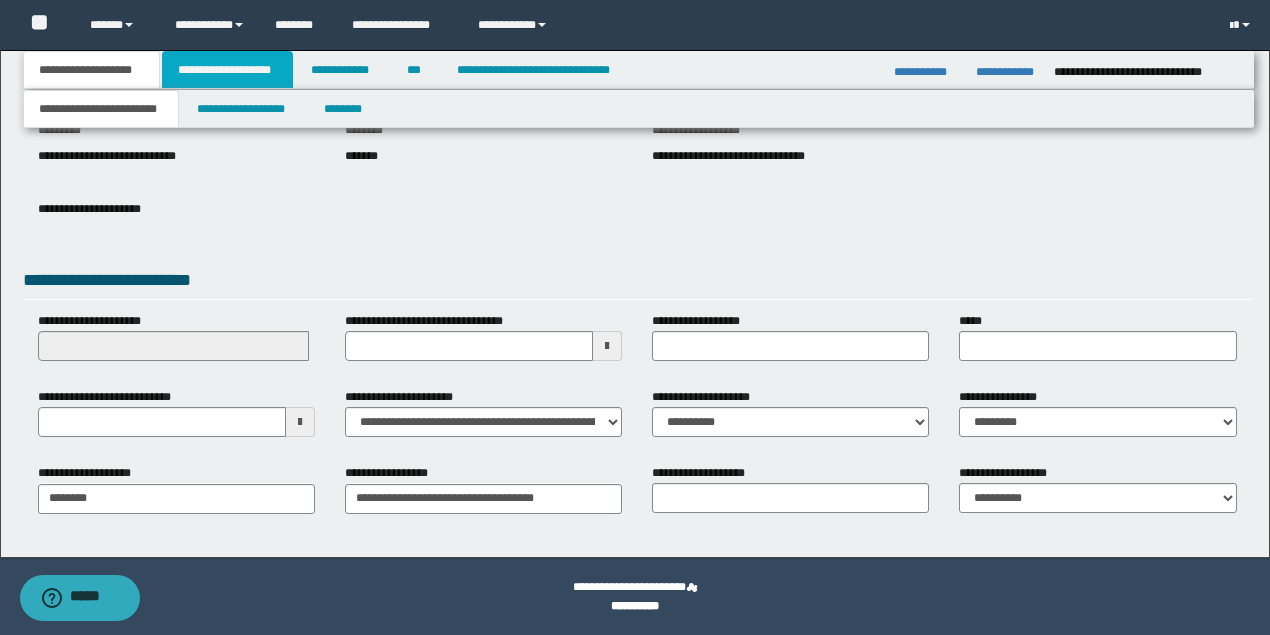 drag, startPoint x: 223, startPoint y: 74, endPoint x: 373, endPoint y: 122, distance: 157.49286 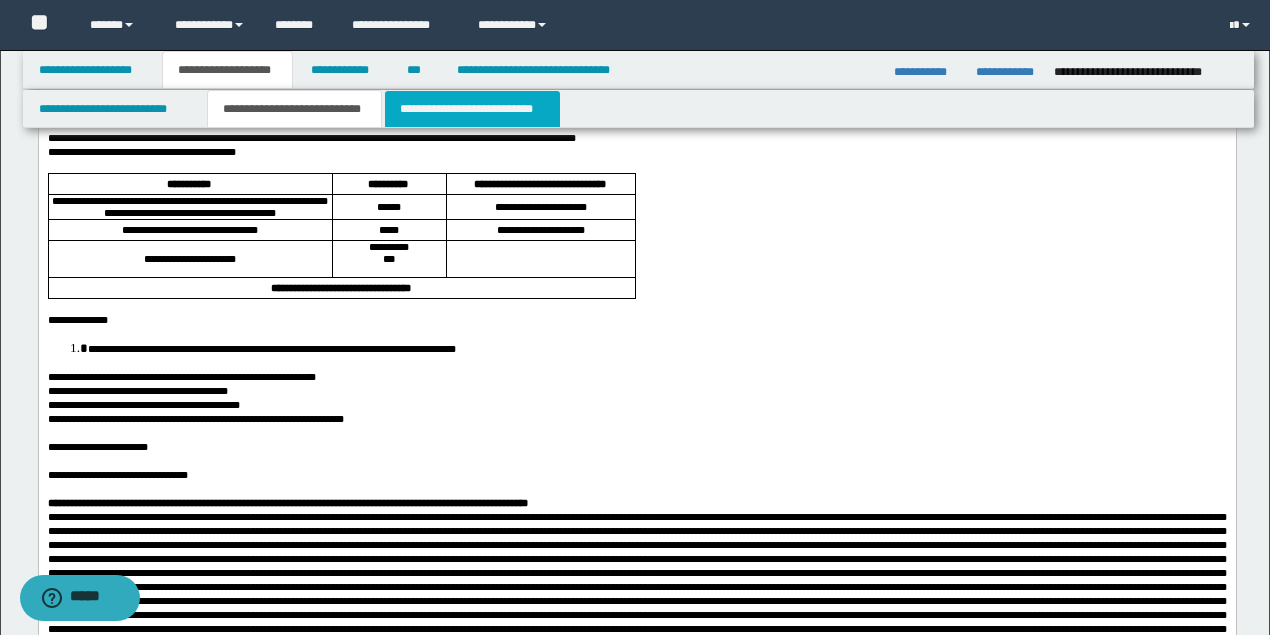 click on "**********" at bounding box center (472, 109) 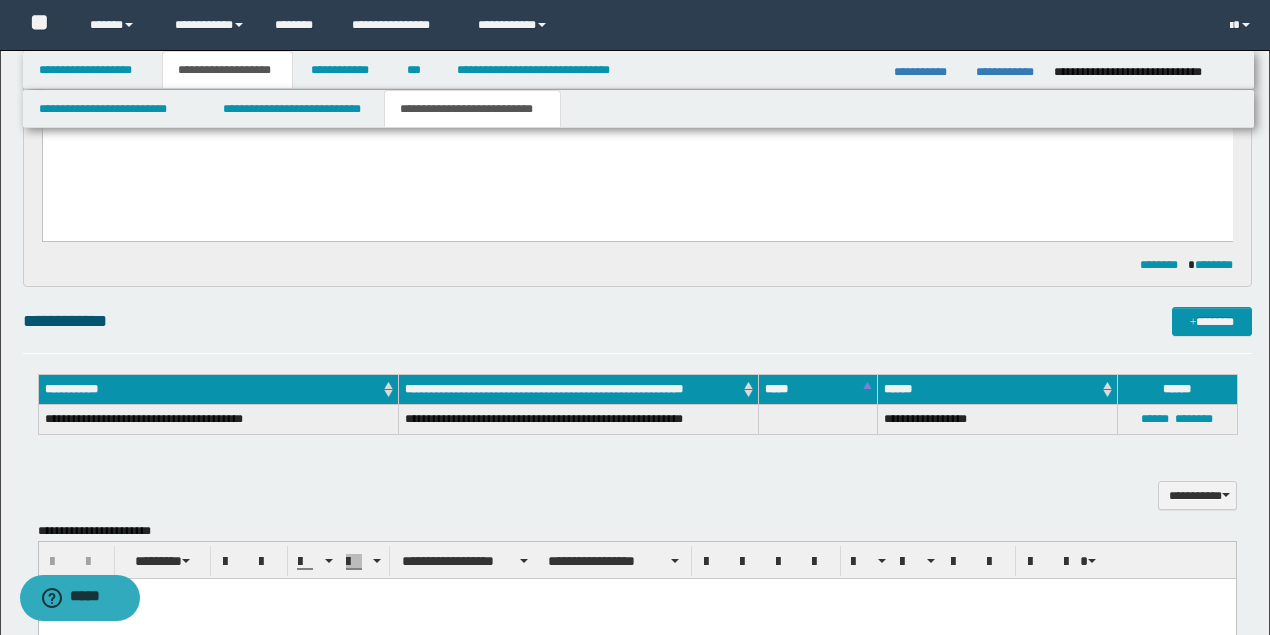 scroll, scrollTop: 1647, scrollLeft: 0, axis: vertical 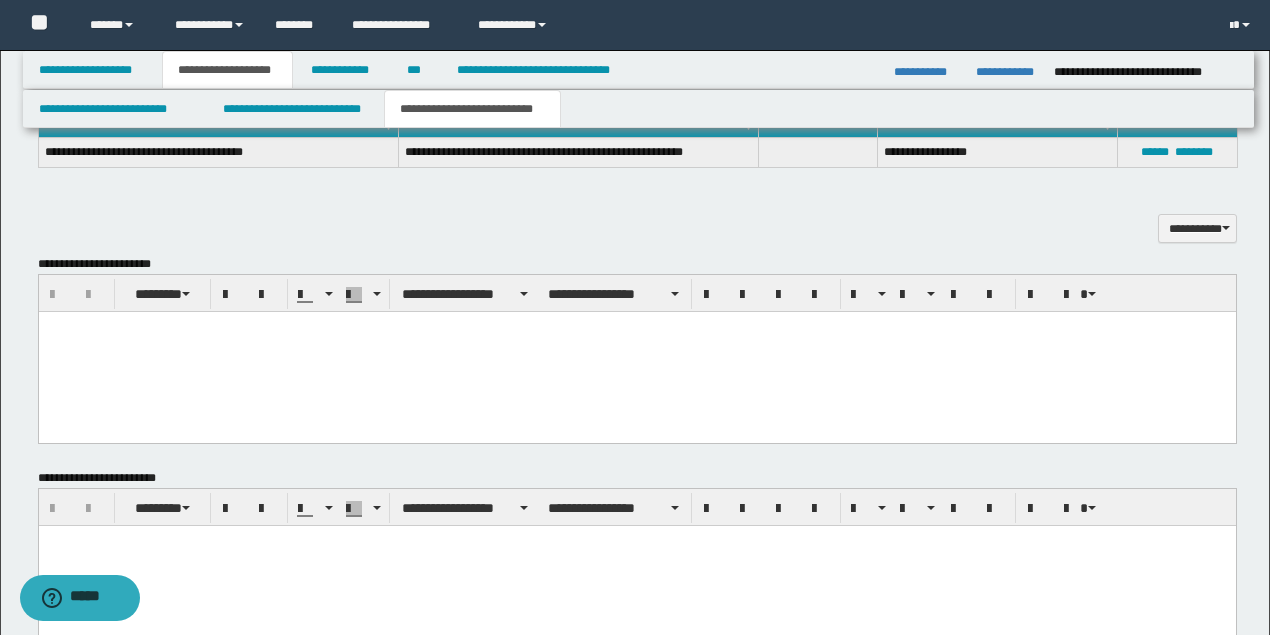 click at bounding box center (636, 351) 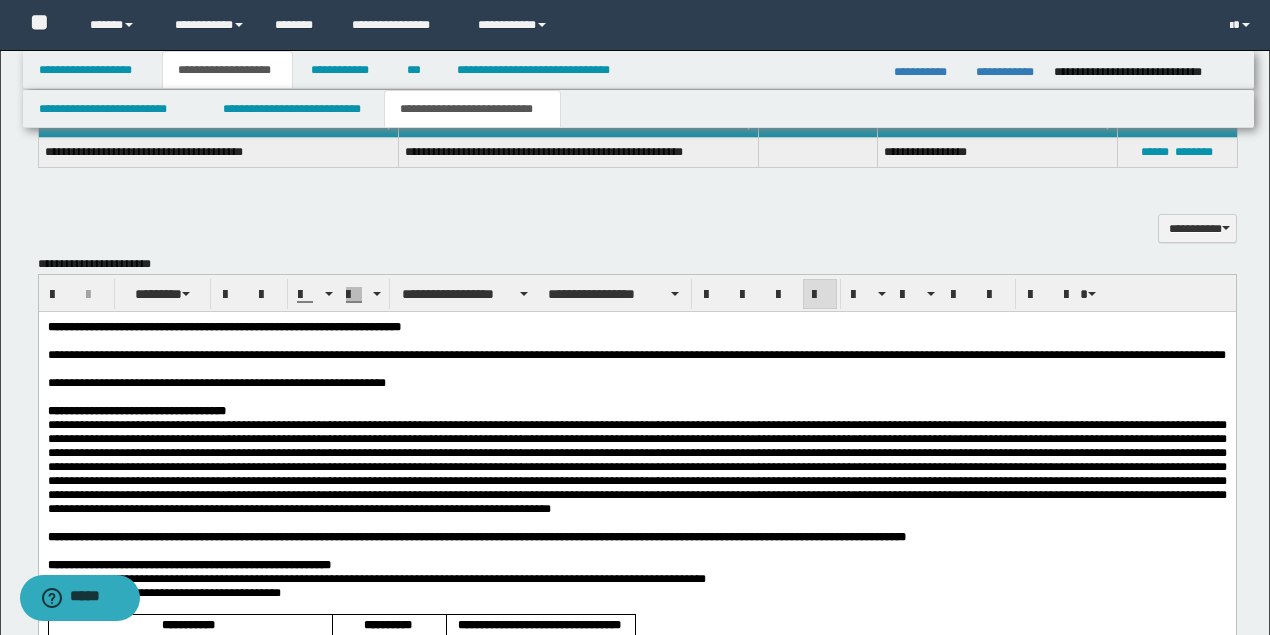 click on "**********" at bounding box center (216, 382) 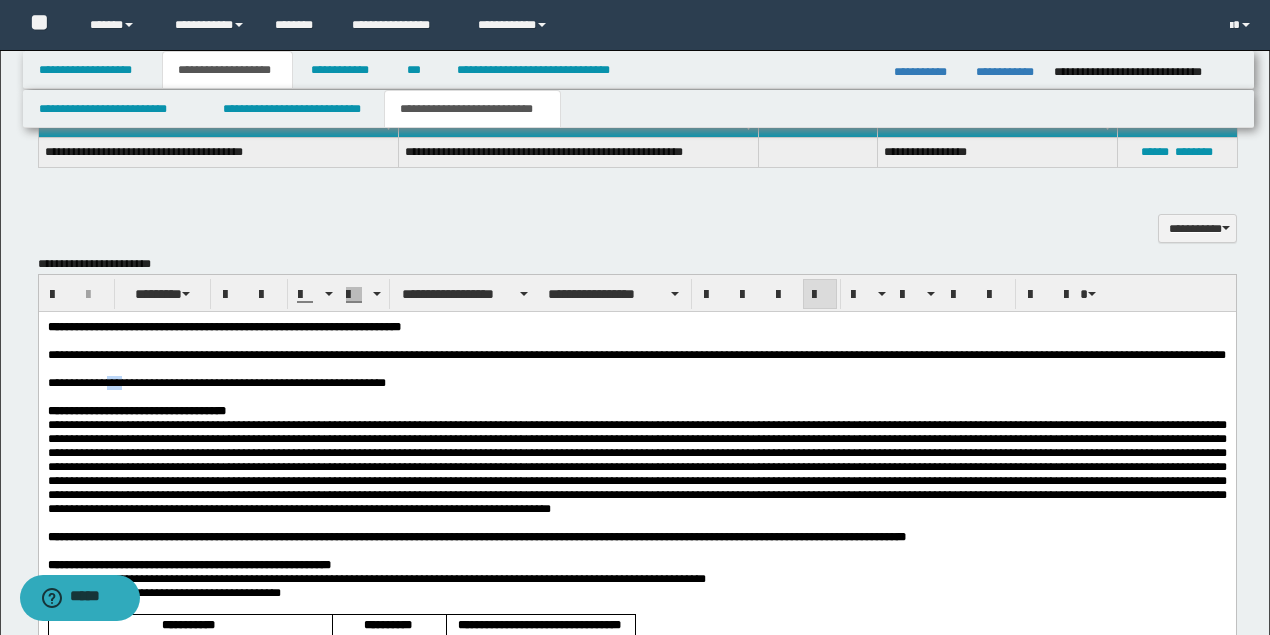 click on "**********" at bounding box center (216, 382) 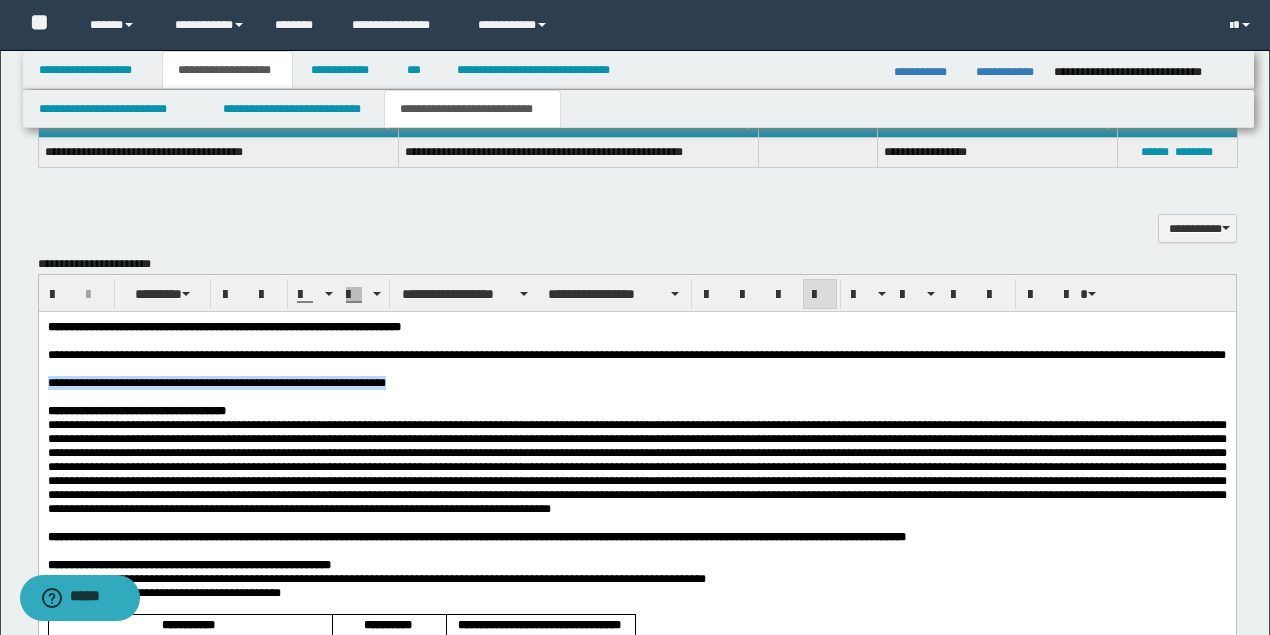 click on "**********" at bounding box center (216, 382) 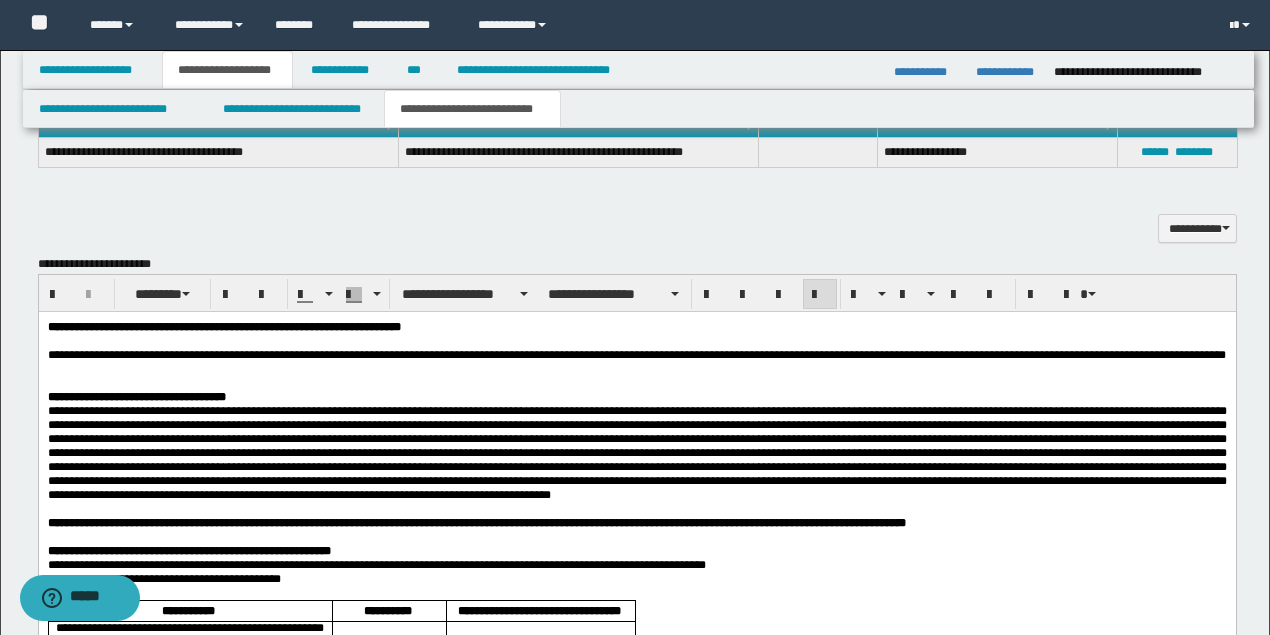 click at bounding box center [636, 382] 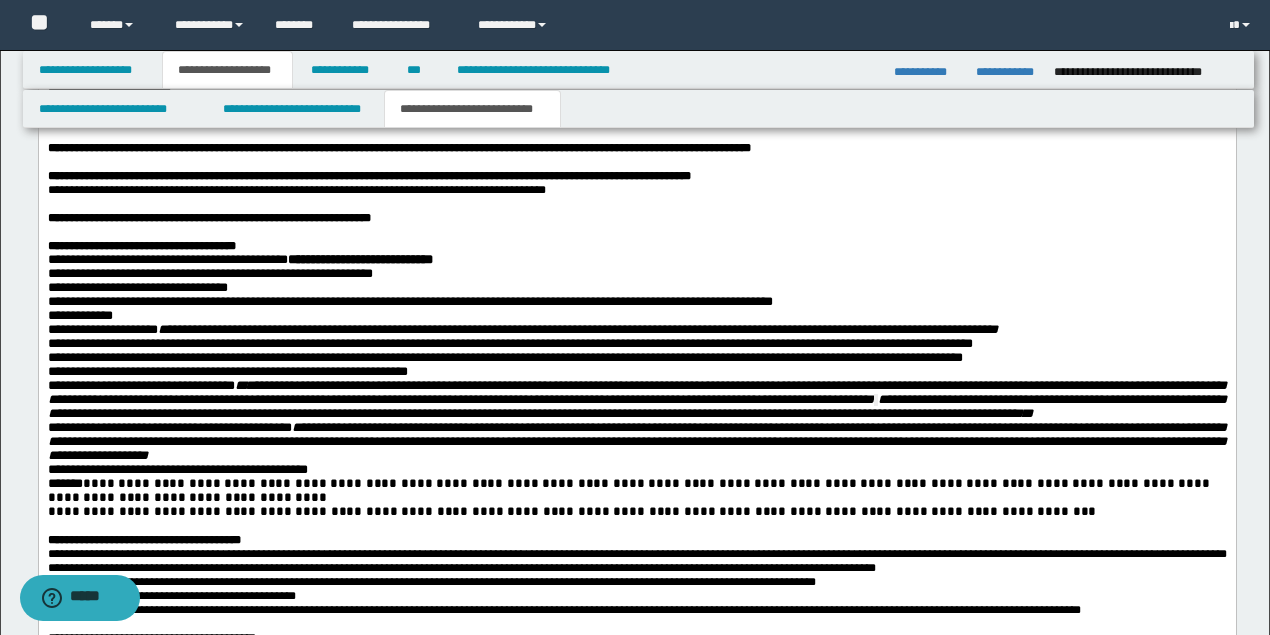 scroll, scrollTop: 2314, scrollLeft: 0, axis: vertical 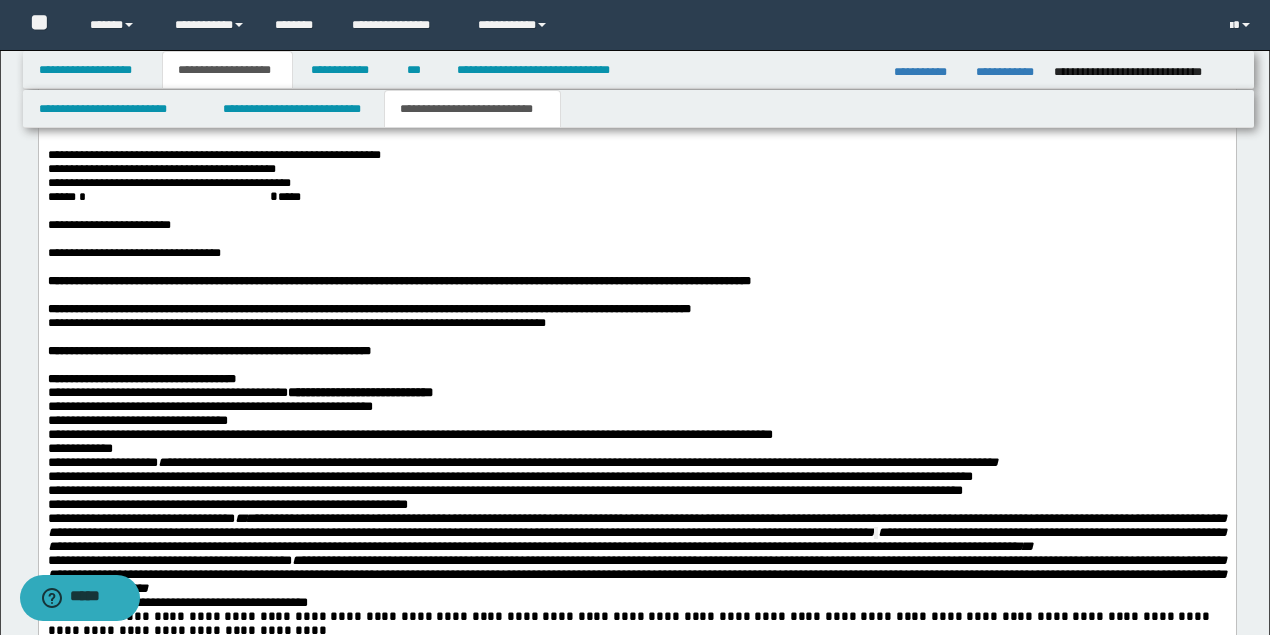 click on "*****" at bounding box center (288, 197) 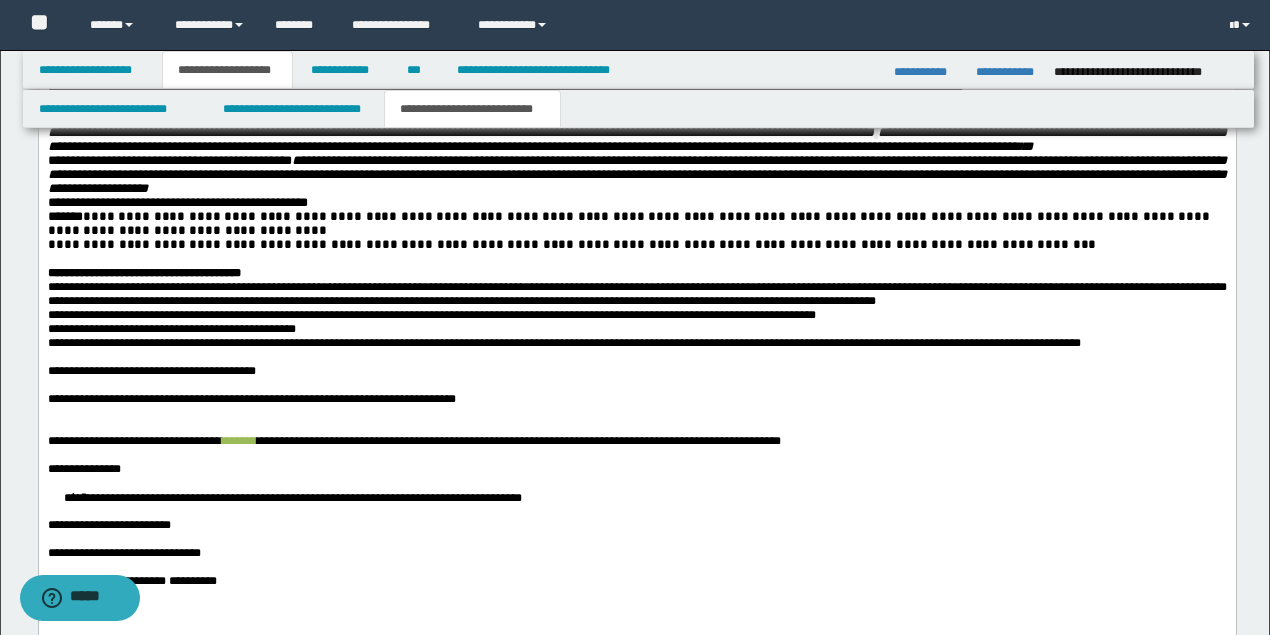 scroll, scrollTop: 2780, scrollLeft: 0, axis: vertical 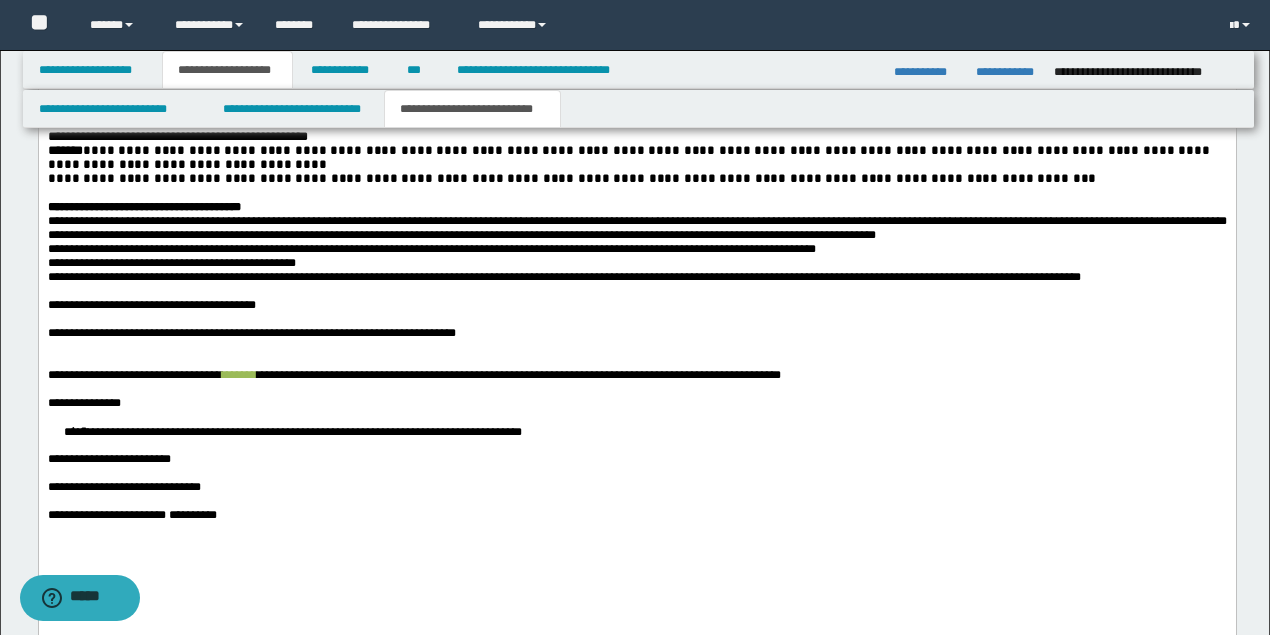 click on "**********" at bounding box center (171, 263) 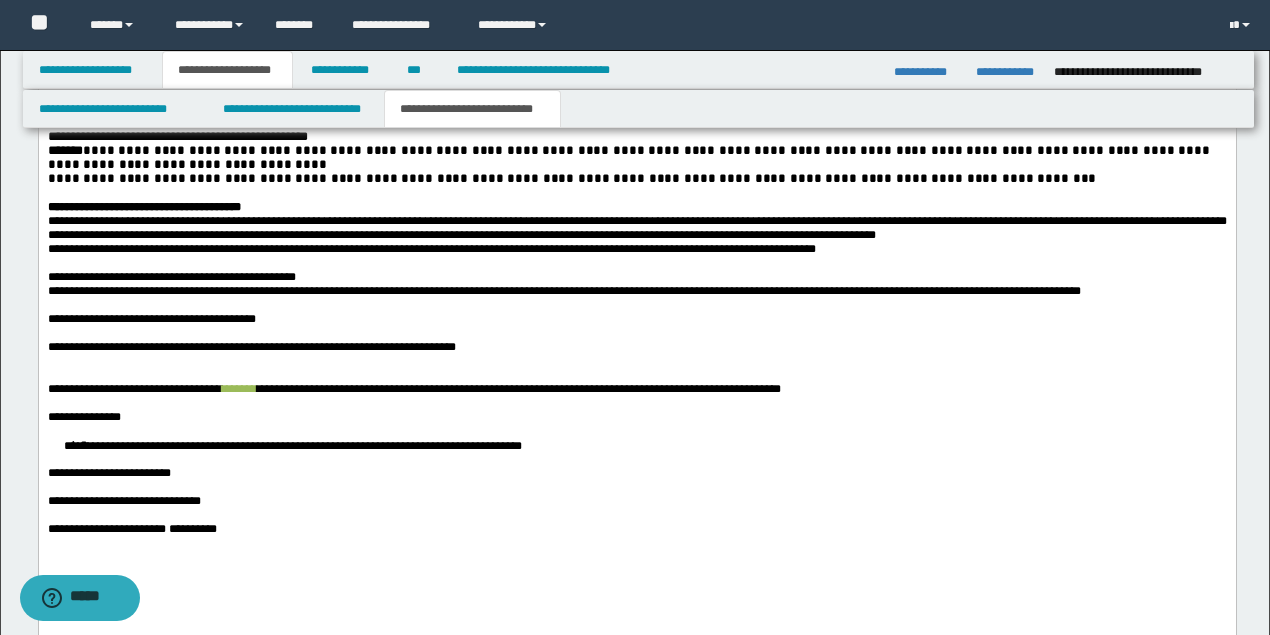 click on "**********" at bounding box center (636, 277) 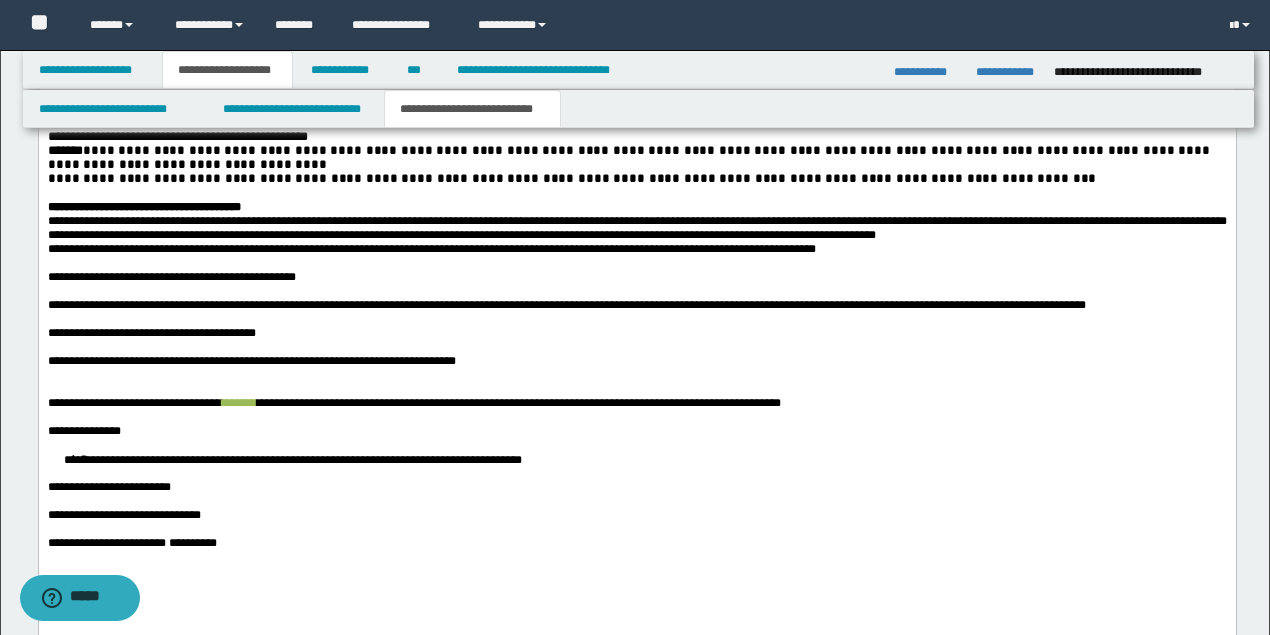 click on "**********" at bounding box center [636, 228] 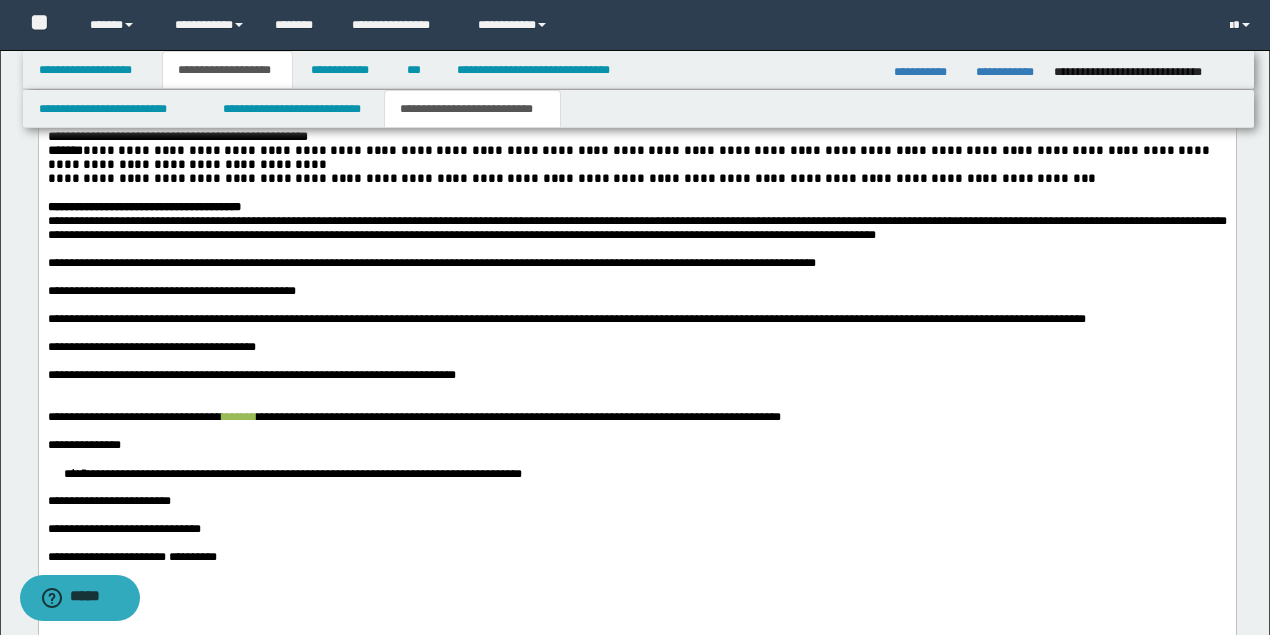 click on "**********" at bounding box center [636, 207] 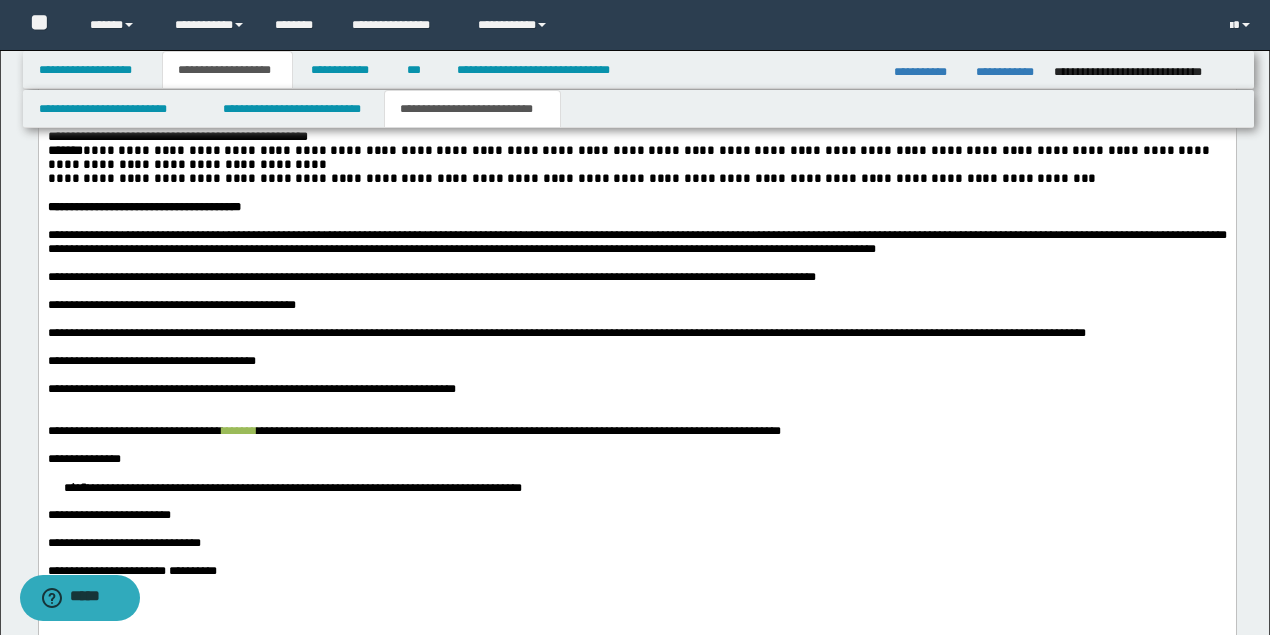scroll, scrollTop: 2914, scrollLeft: 0, axis: vertical 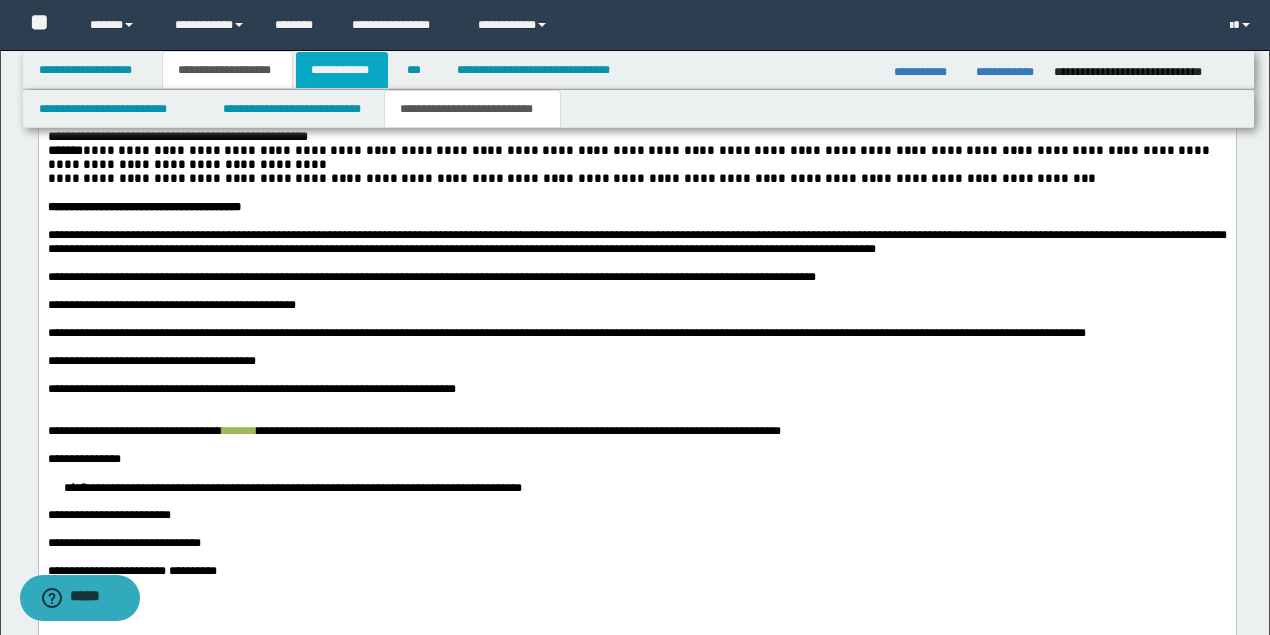 click on "**********" at bounding box center [342, 70] 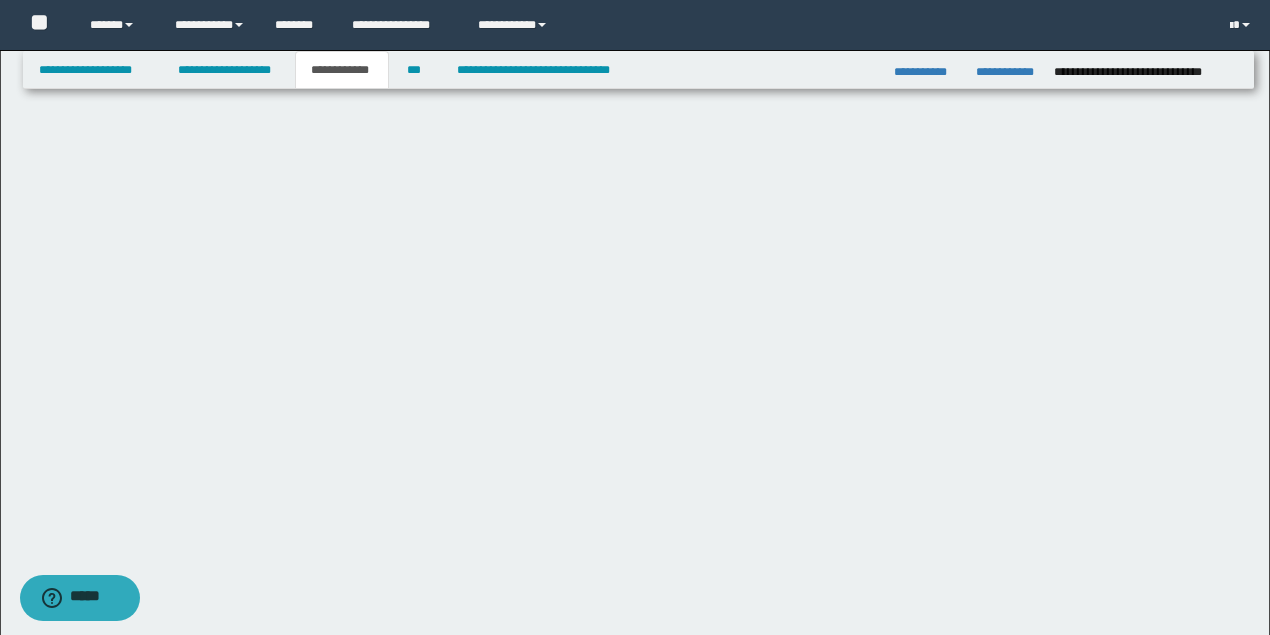 scroll, scrollTop: 513, scrollLeft: 0, axis: vertical 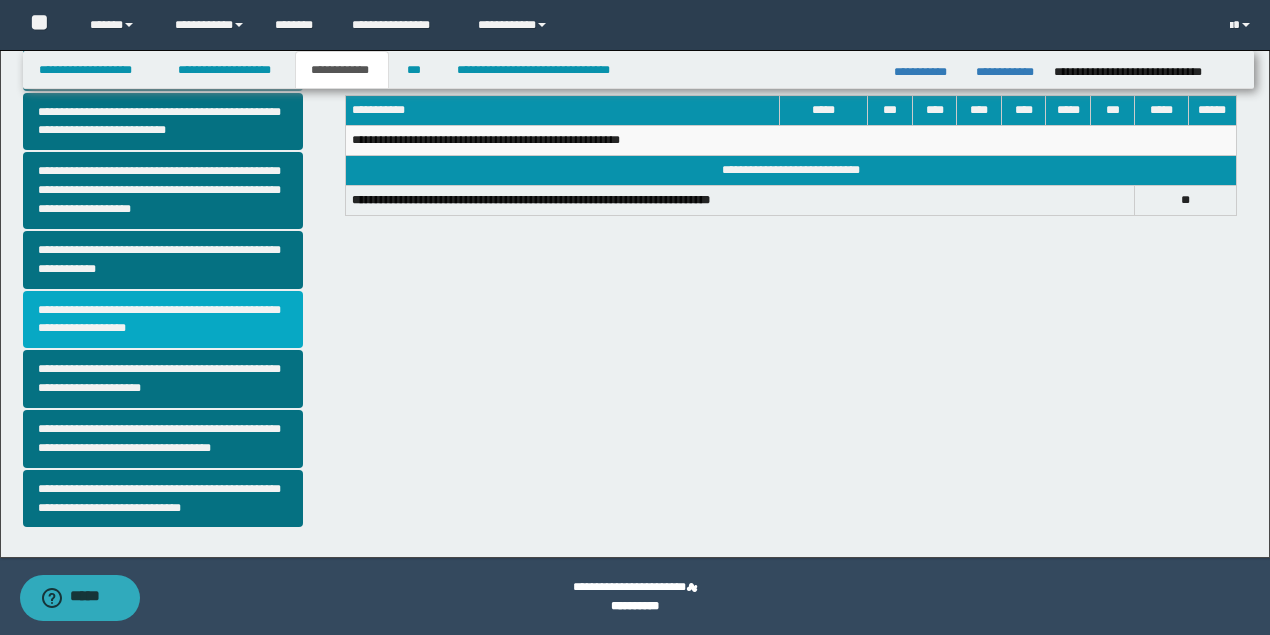 click on "**********" at bounding box center (163, 320) 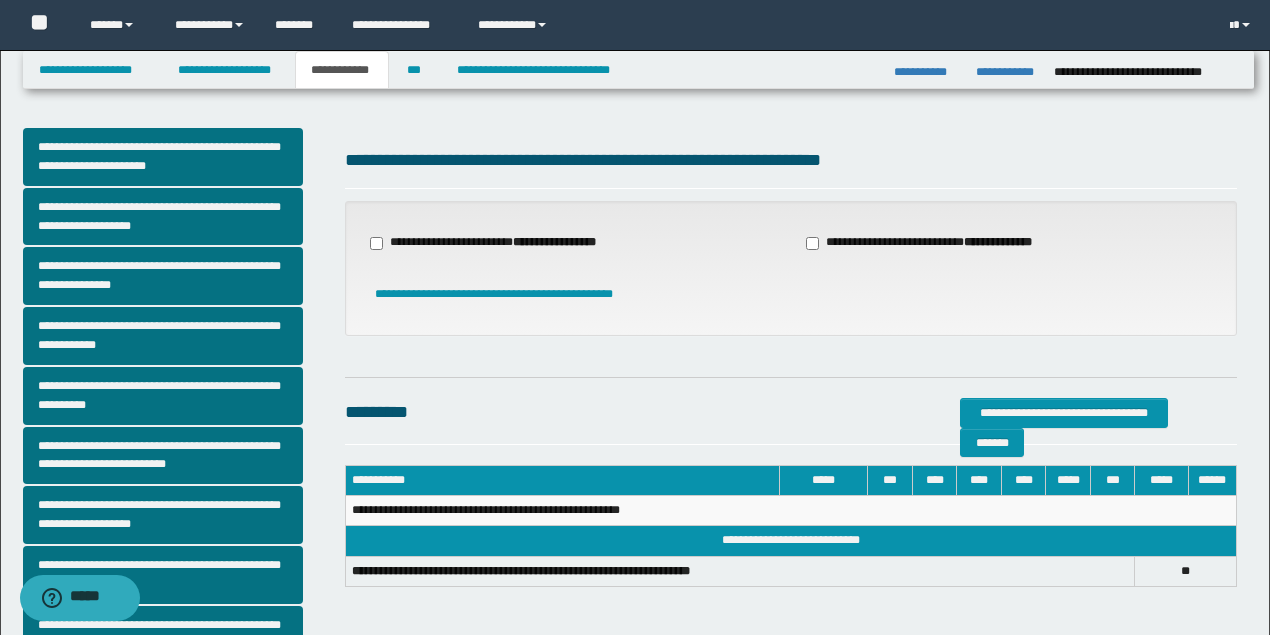 click on "**********" at bounding box center [495, 243] 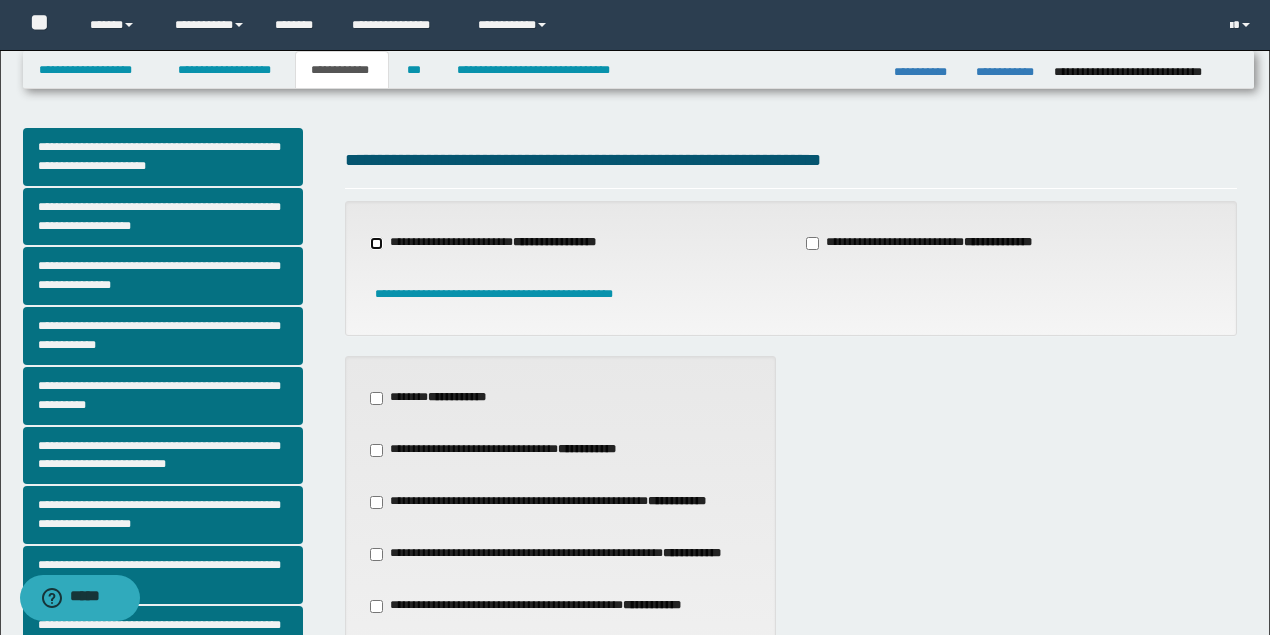 scroll, scrollTop: 266, scrollLeft: 0, axis: vertical 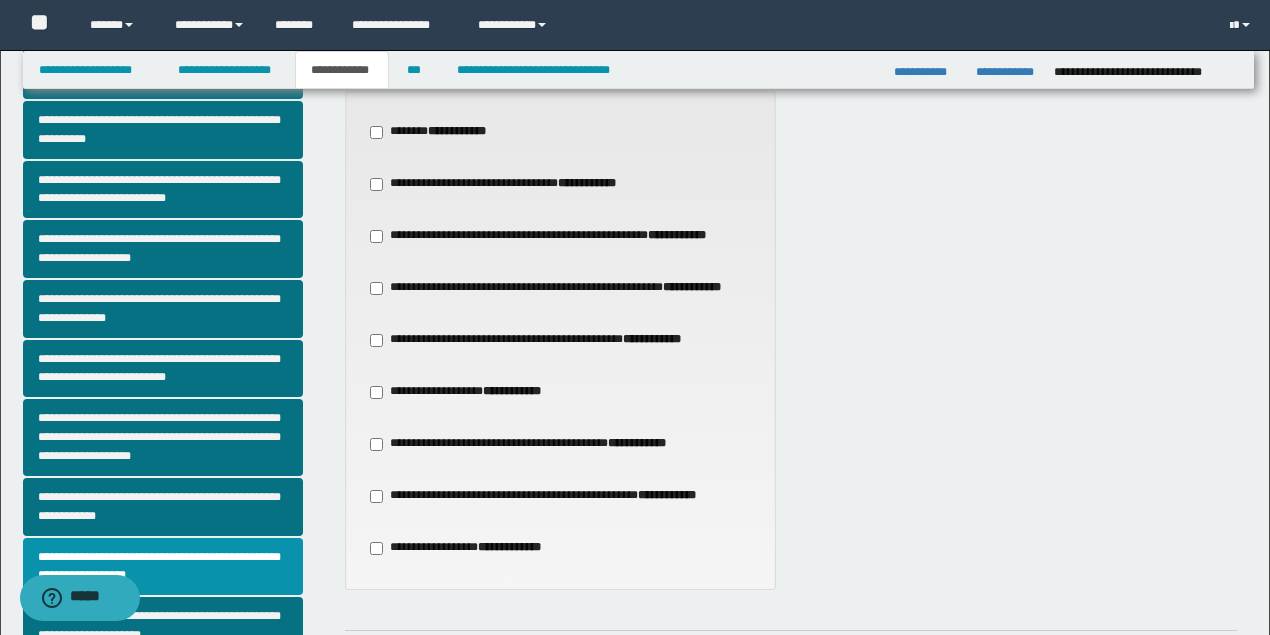 click on "**********" at bounding box center (538, 340) 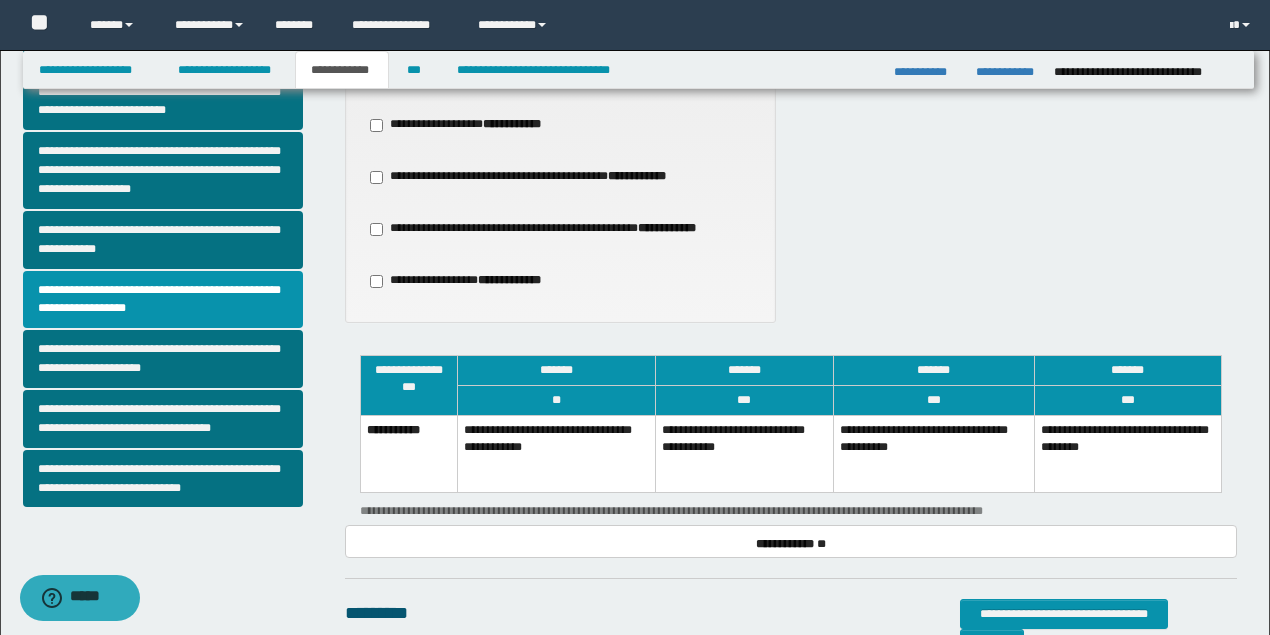 scroll, scrollTop: 600, scrollLeft: 0, axis: vertical 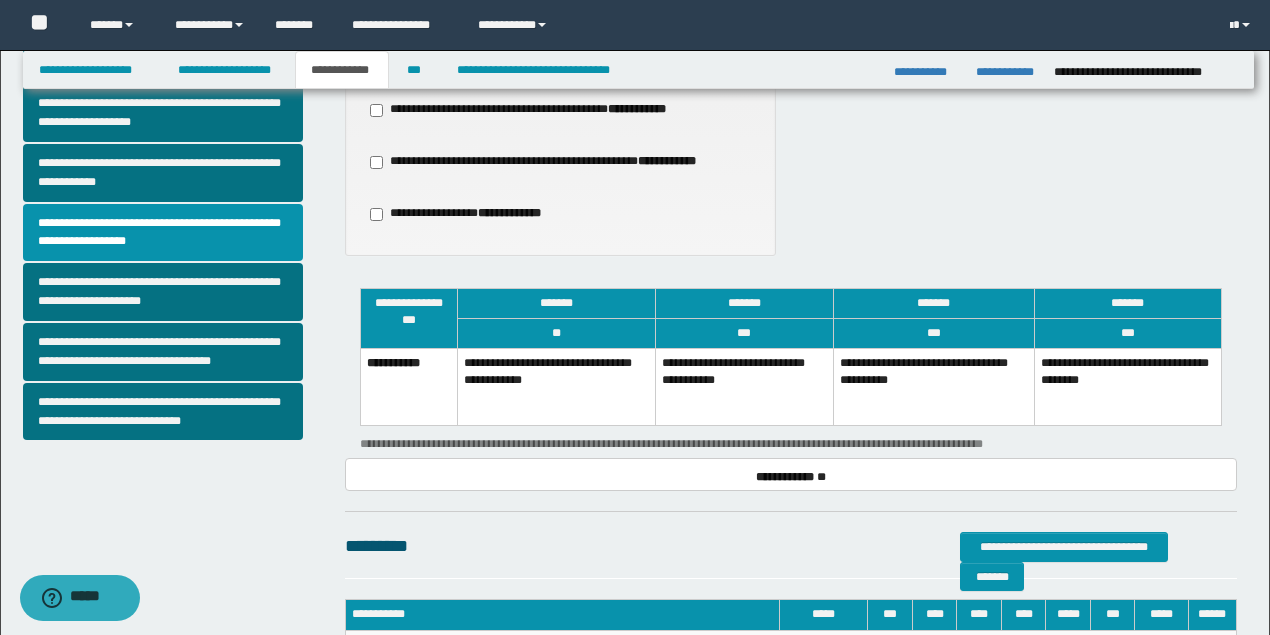 click on "**********" at bounding box center (744, 386) 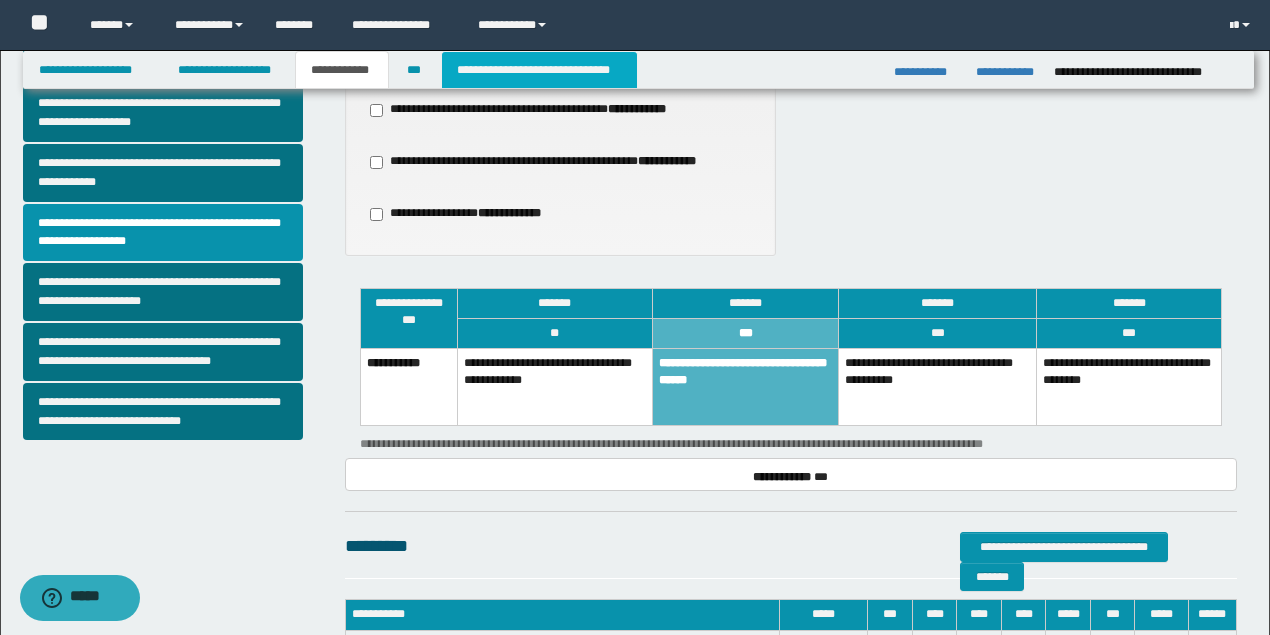 click on "**********" at bounding box center [539, 70] 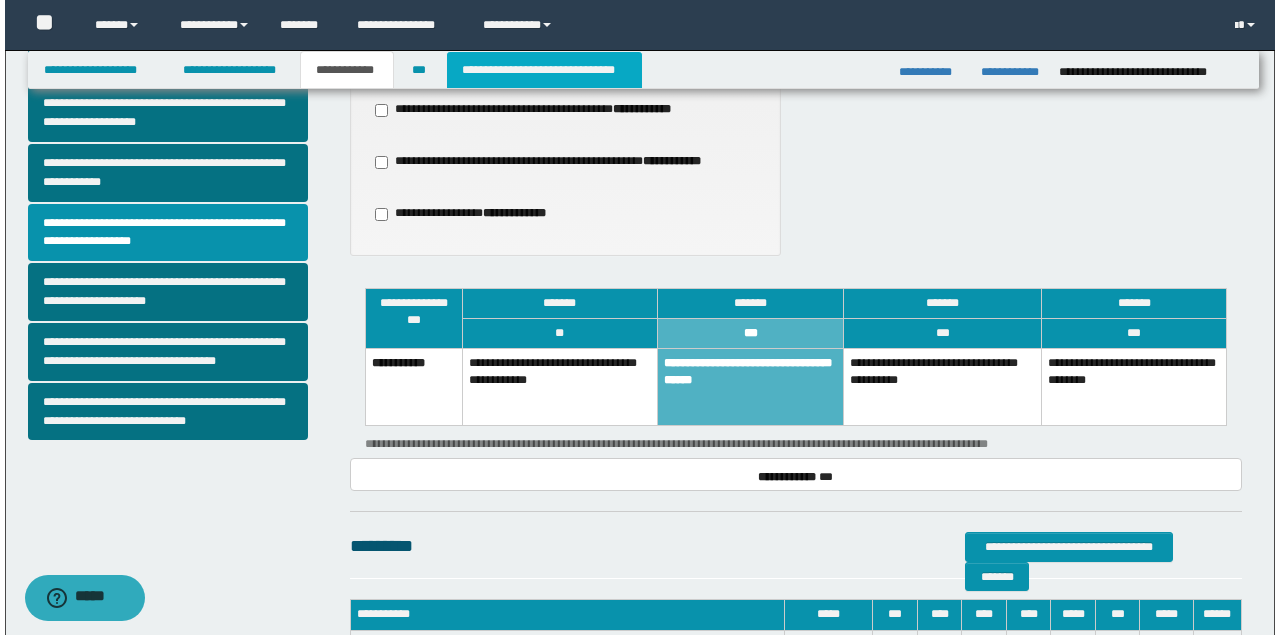 scroll, scrollTop: 0, scrollLeft: 0, axis: both 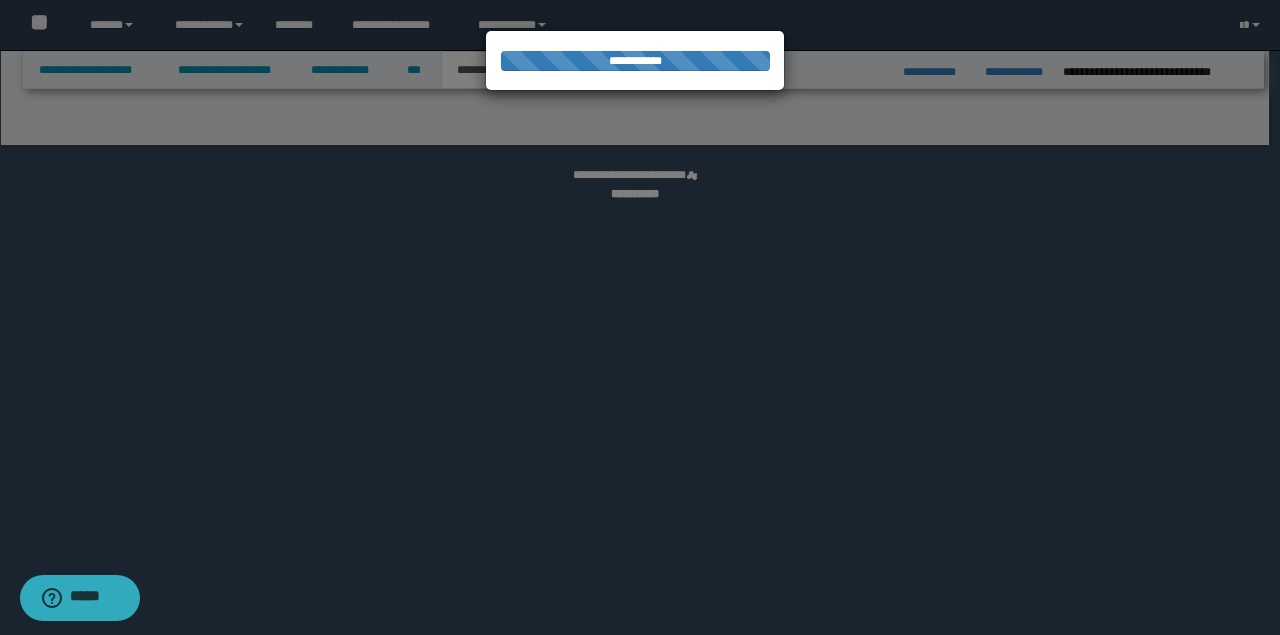 select on "*" 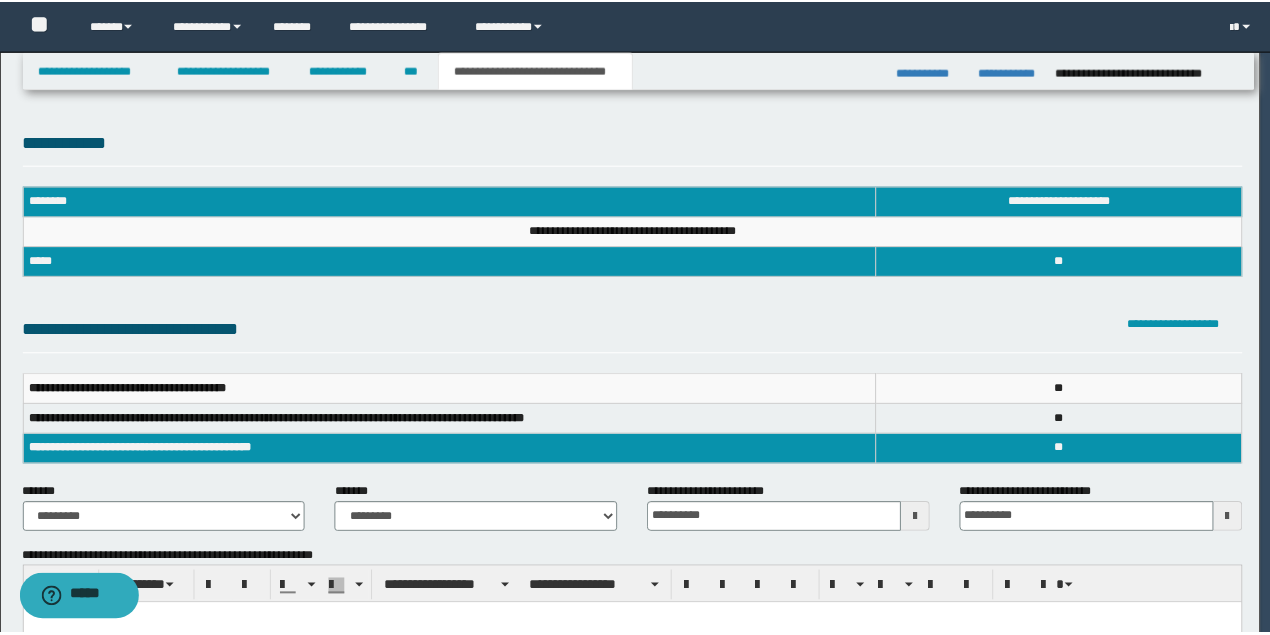 scroll, scrollTop: 0, scrollLeft: 0, axis: both 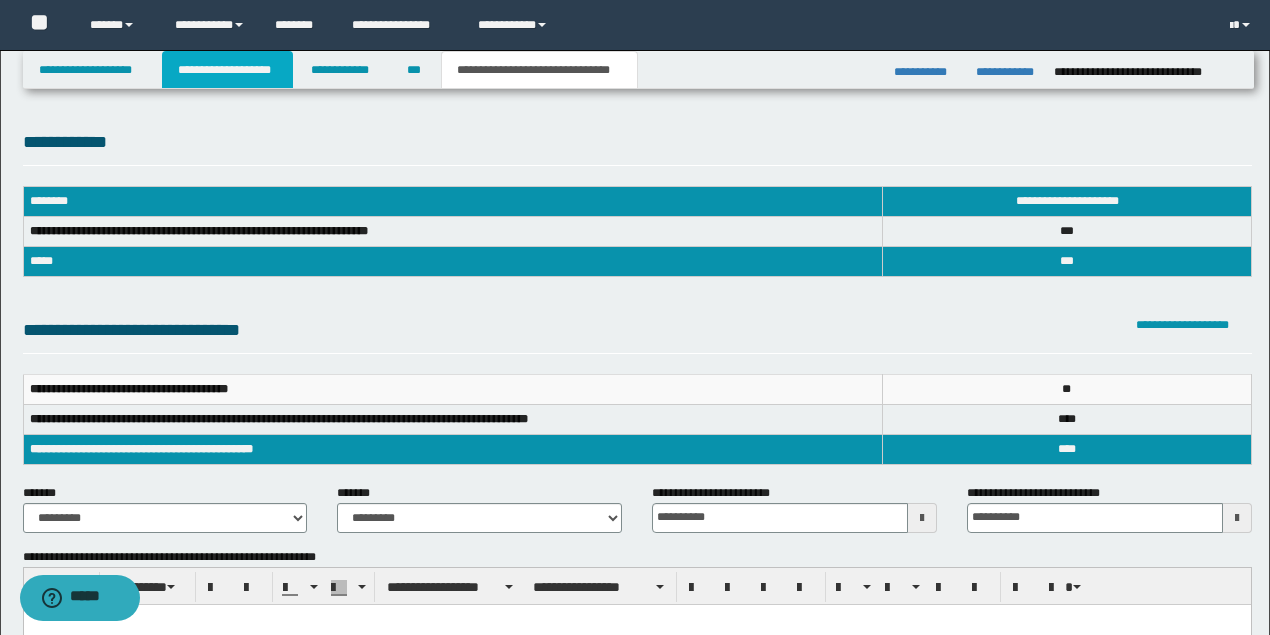 drag, startPoint x: 216, startPoint y: 72, endPoint x: 339, endPoint y: 169, distance: 156.6461 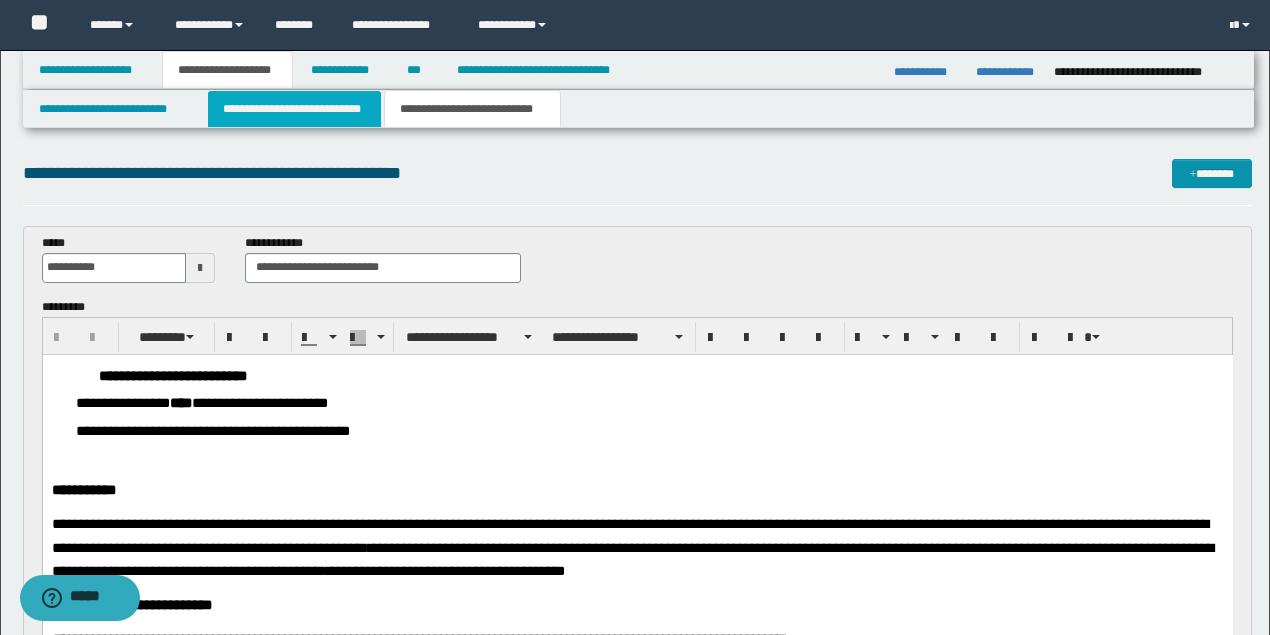 click on "**********" at bounding box center [294, 109] 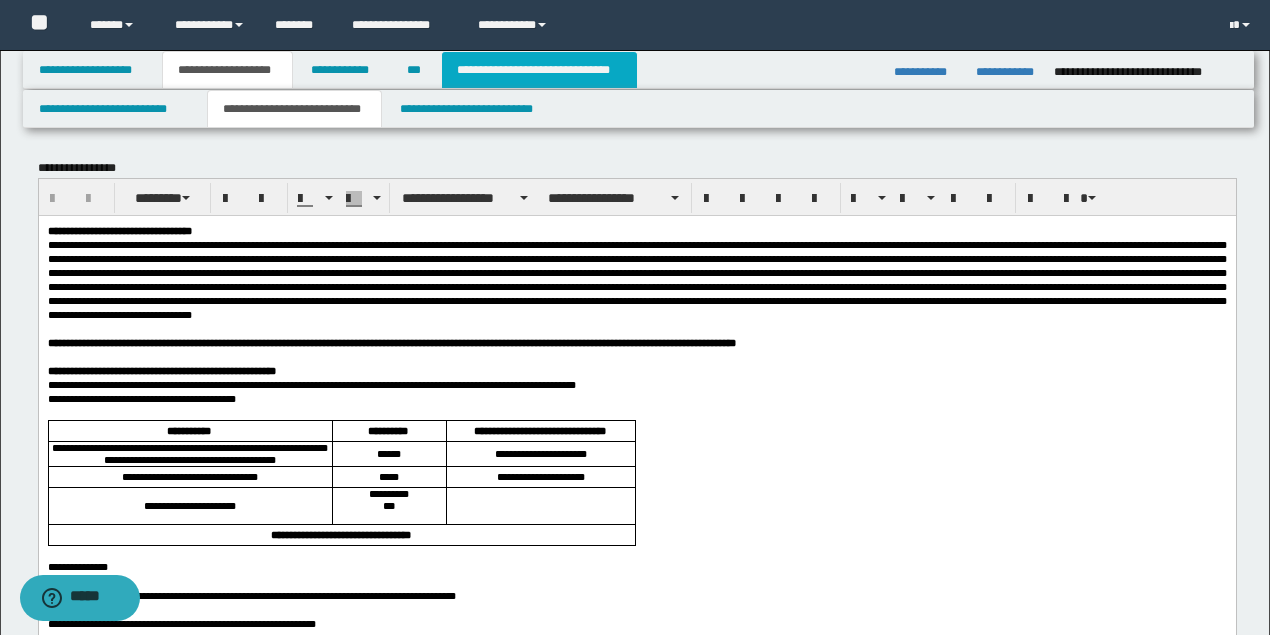 click on "**********" at bounding box center [539, 70] 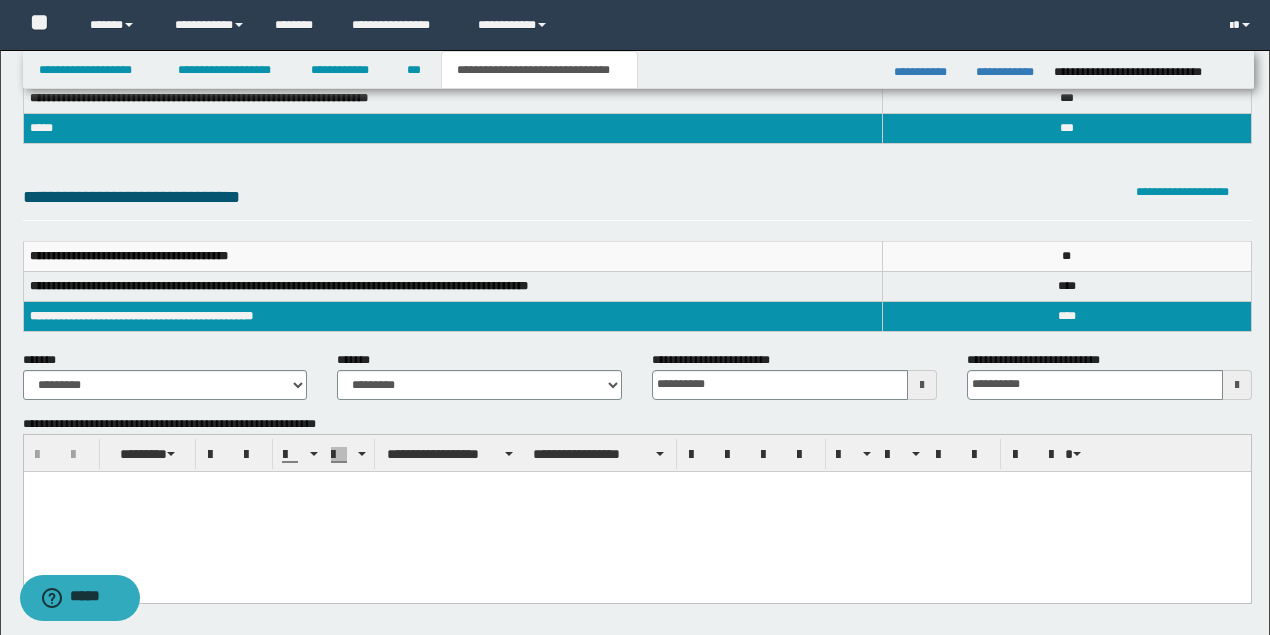 scroll, scrollTop: 66, scrollLeft: 0, axis: vertical 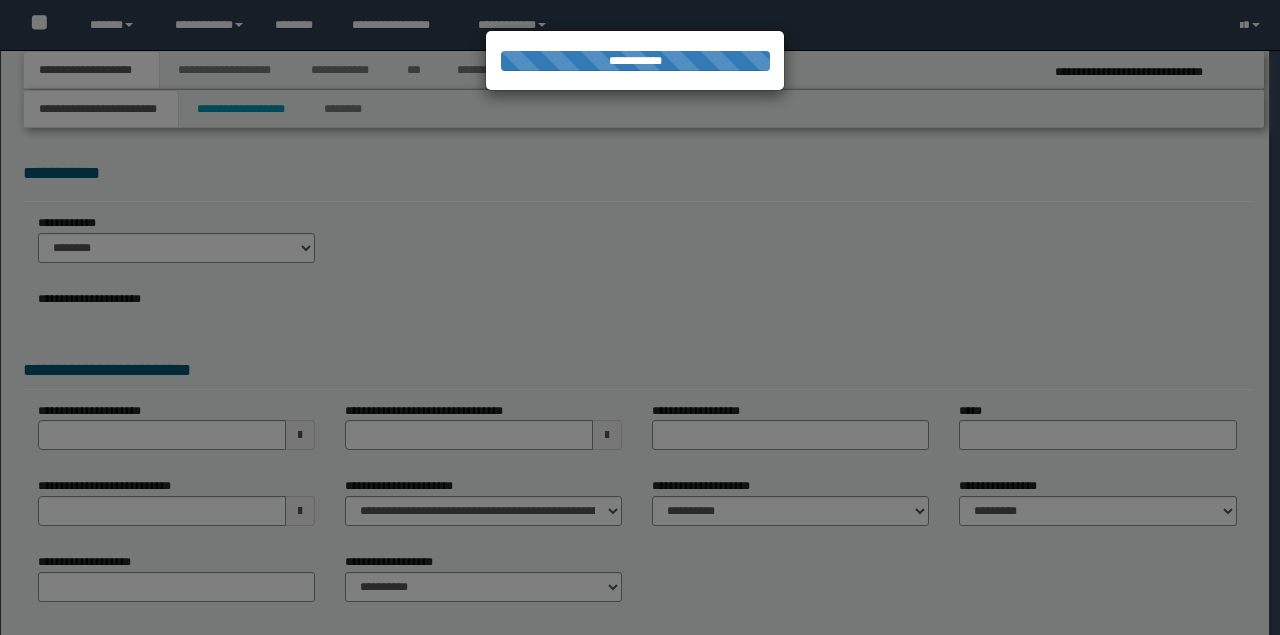 select on "*" 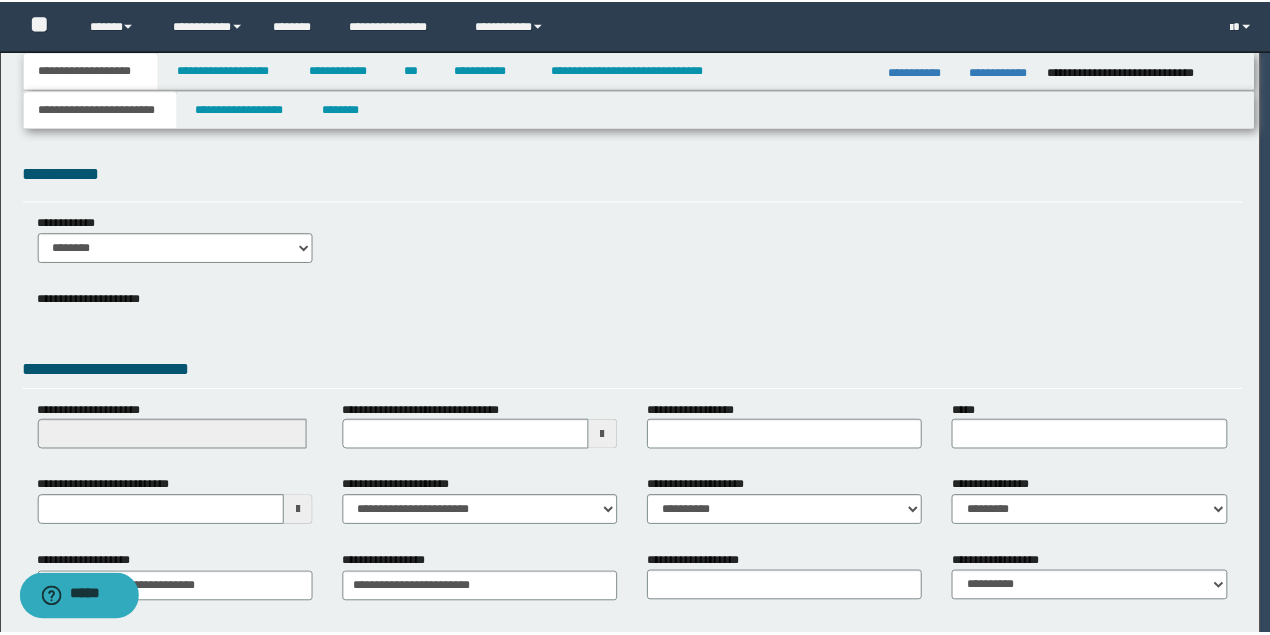 scroll, scrollTop: 0, scrollLeft: 0, axis: both 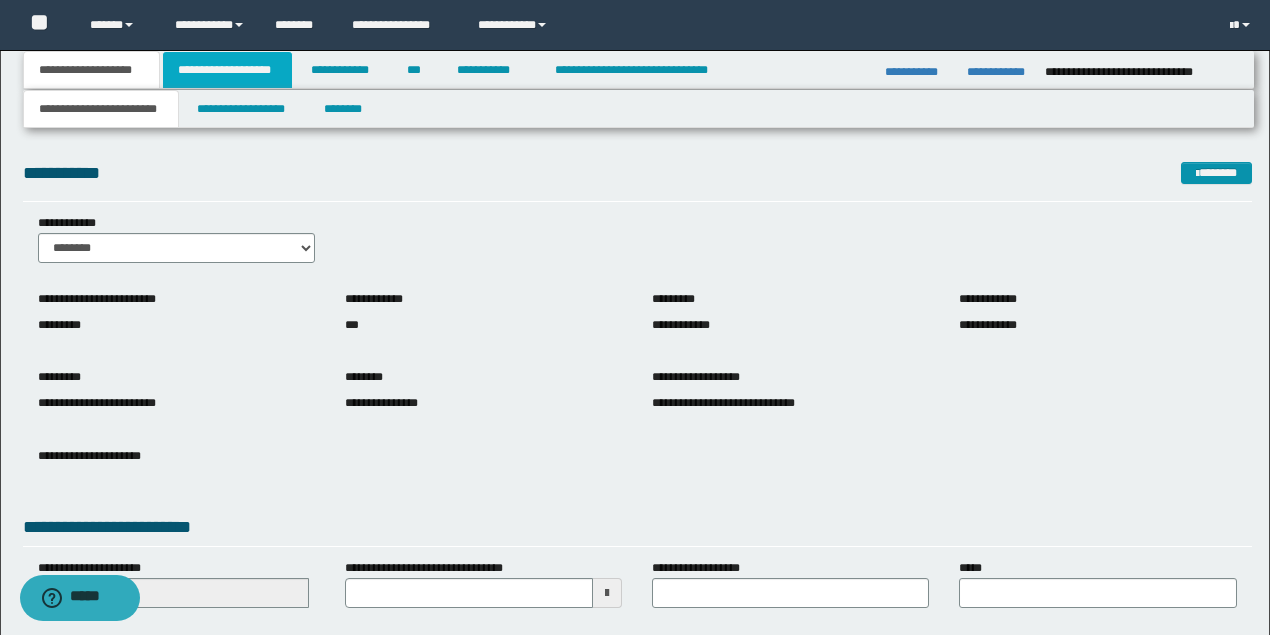 click on "**********" at bounding box center [227, 70] 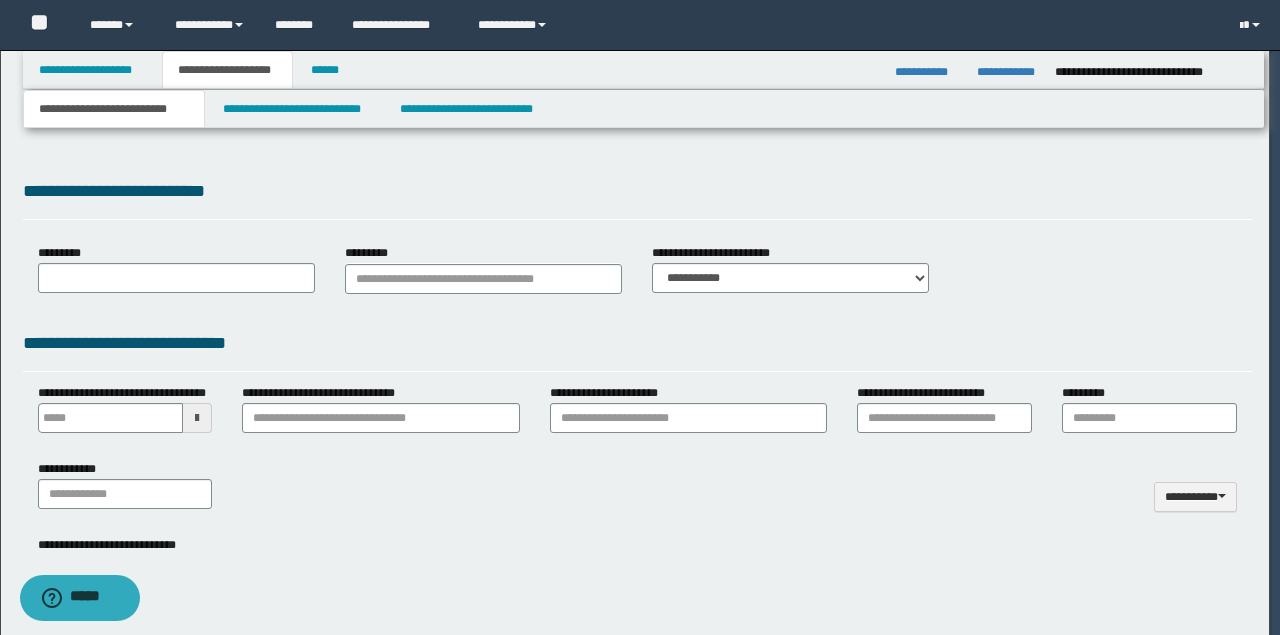 type 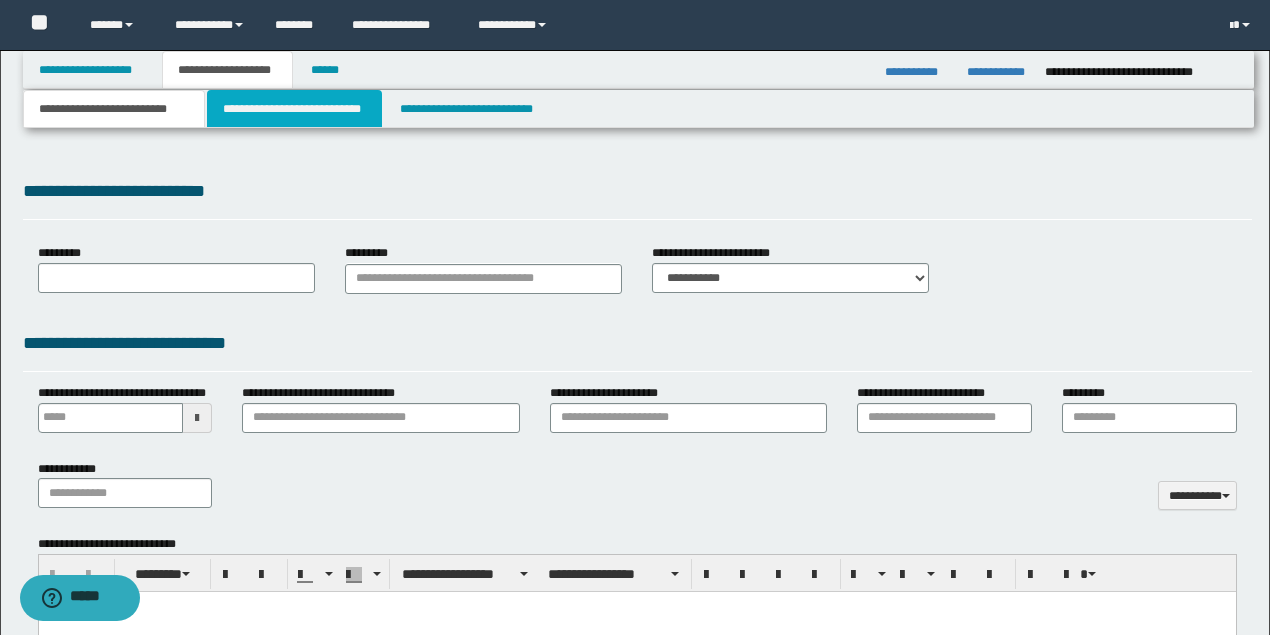 click on "**********" at bounding box center (294, 109) 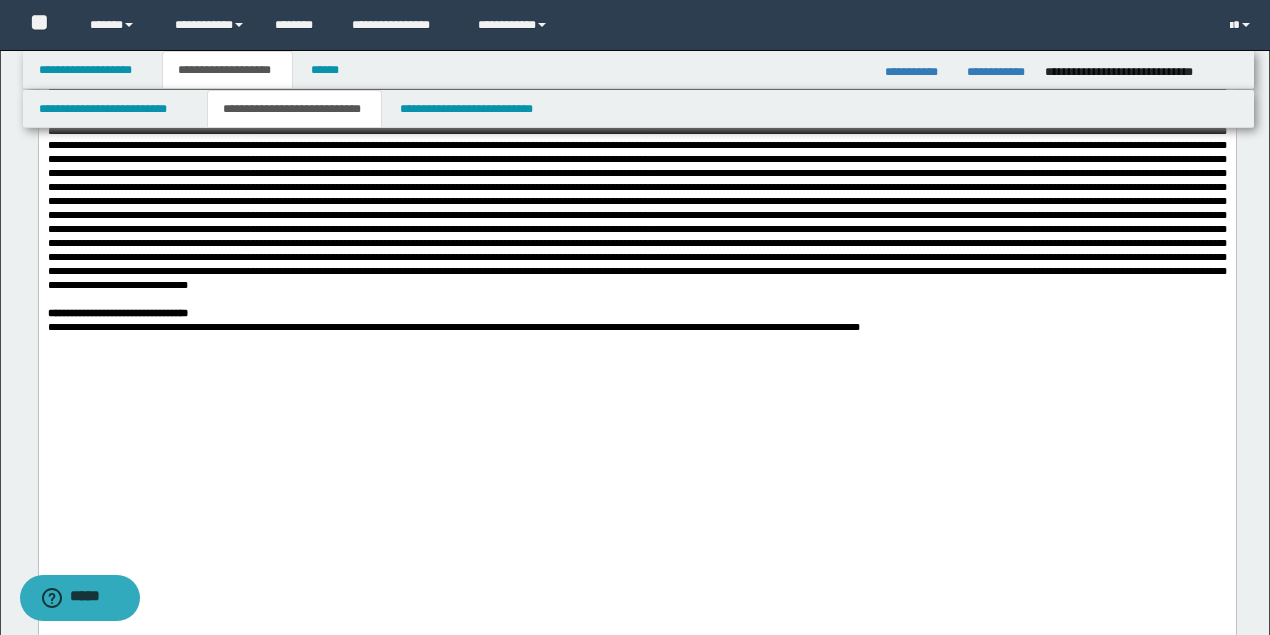 scroll, scrollTop: 933, scrollLeft: 0, axis: vertical 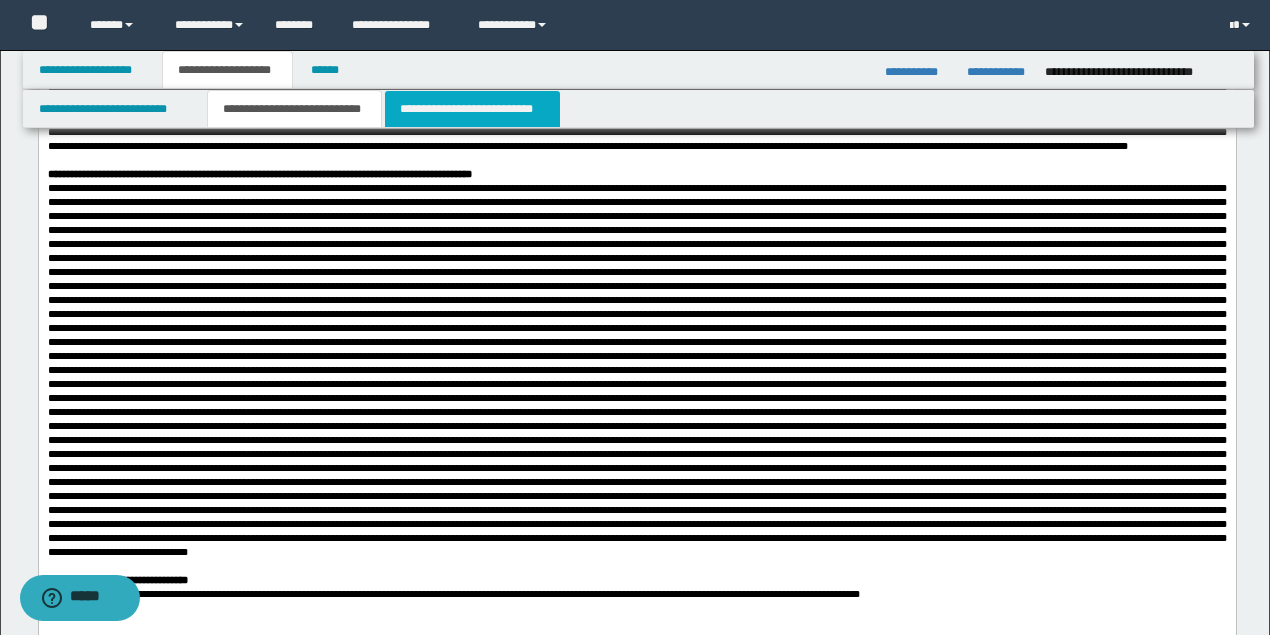click on "**********" at bounding box center (472, 109) 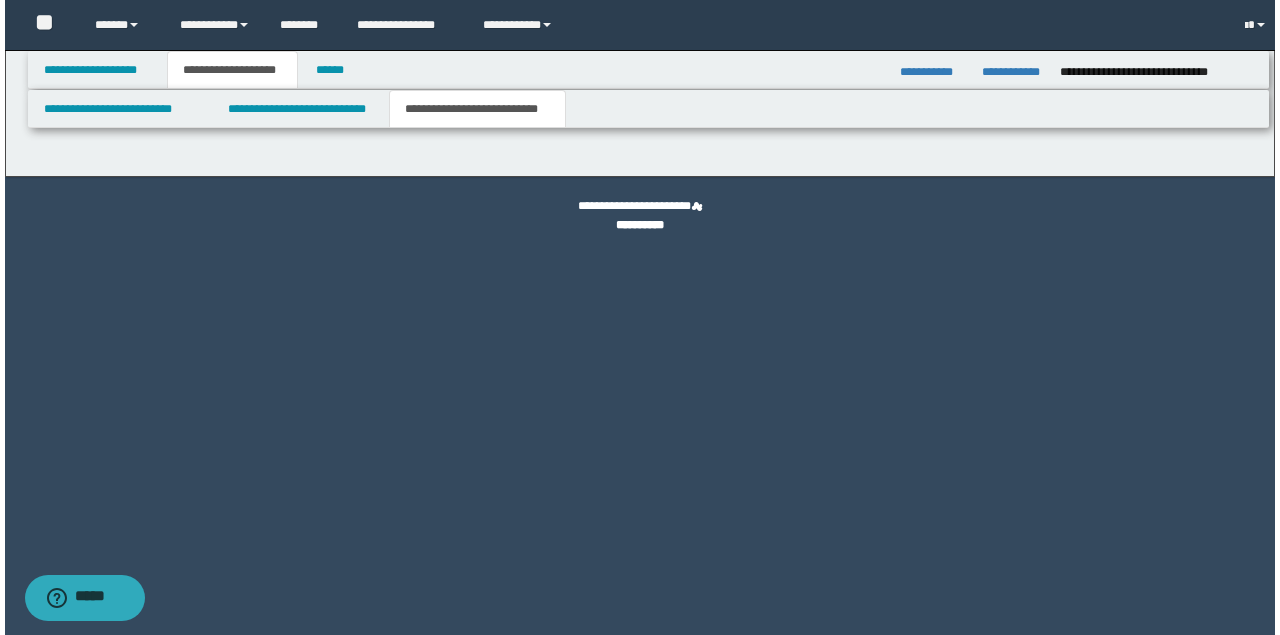 scroll, scrollTop: 0, scrollLeft: 0, axis: both 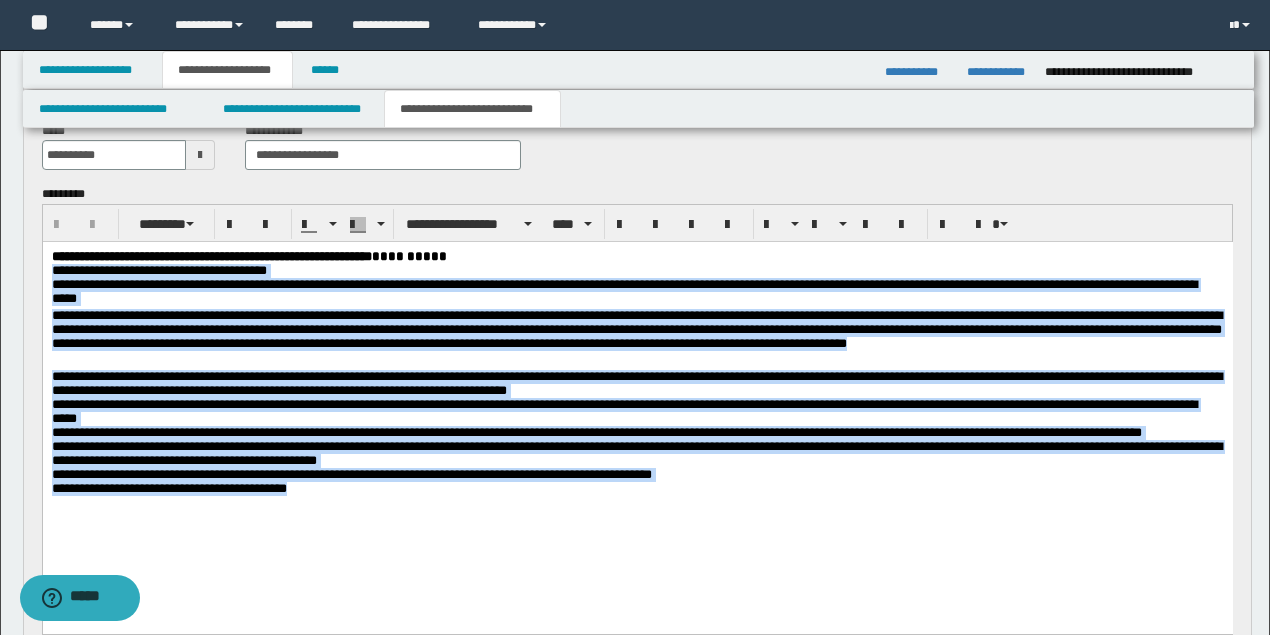 drag, startPoint x: 371, startPoint y: 522, endPoint x: 76, endPoint y: 558, distance: 297.1885 